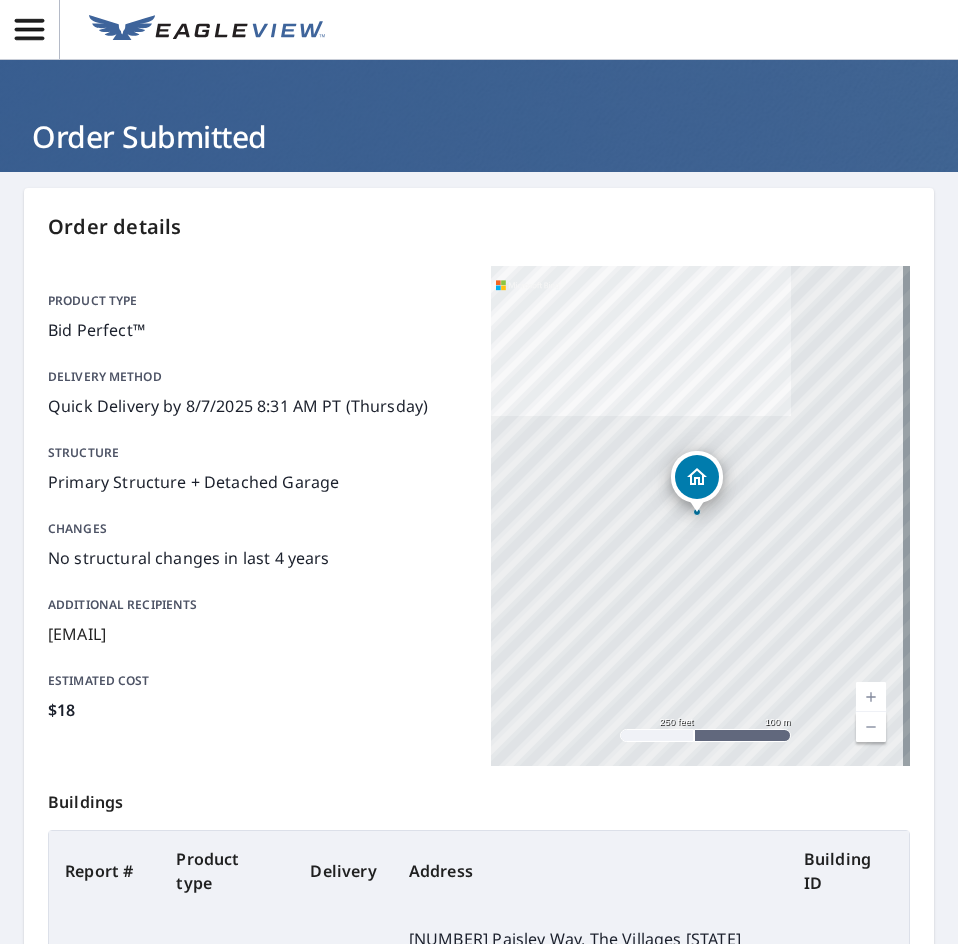 scroll, scrollTop: 0, scrollLeft: 0, axis: both 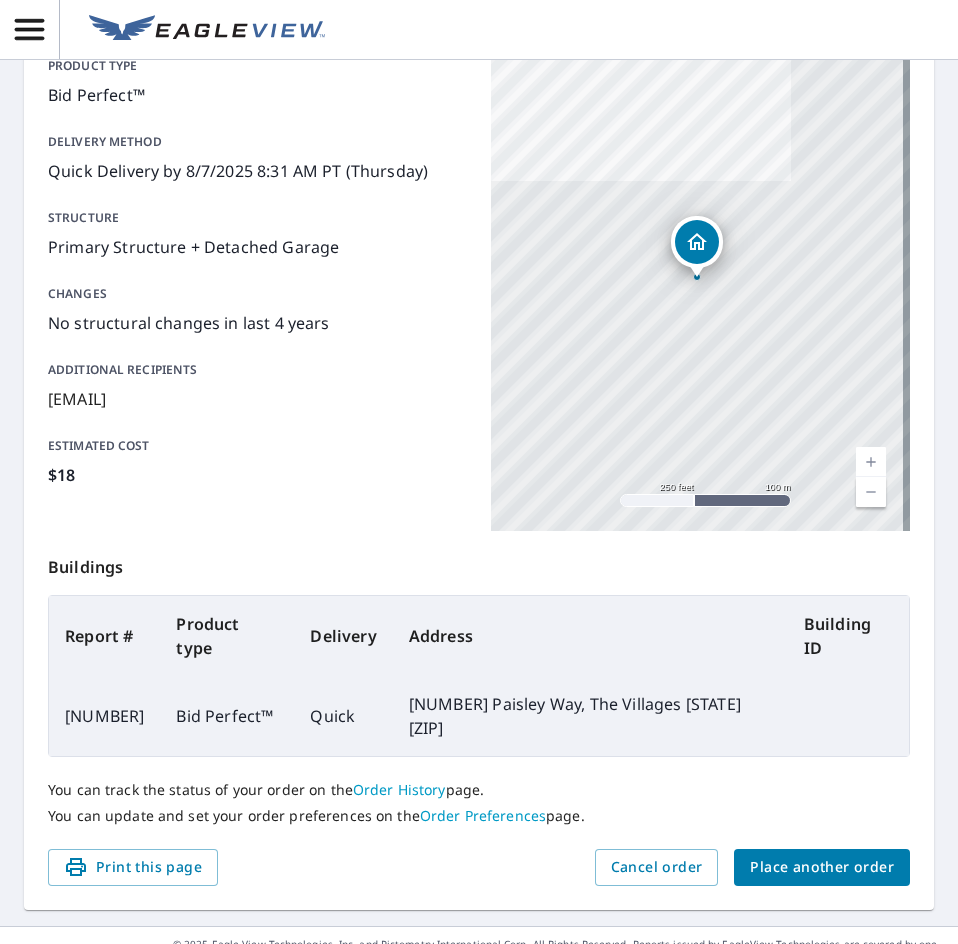click on "Place another order" at bounding box center (822, 867) 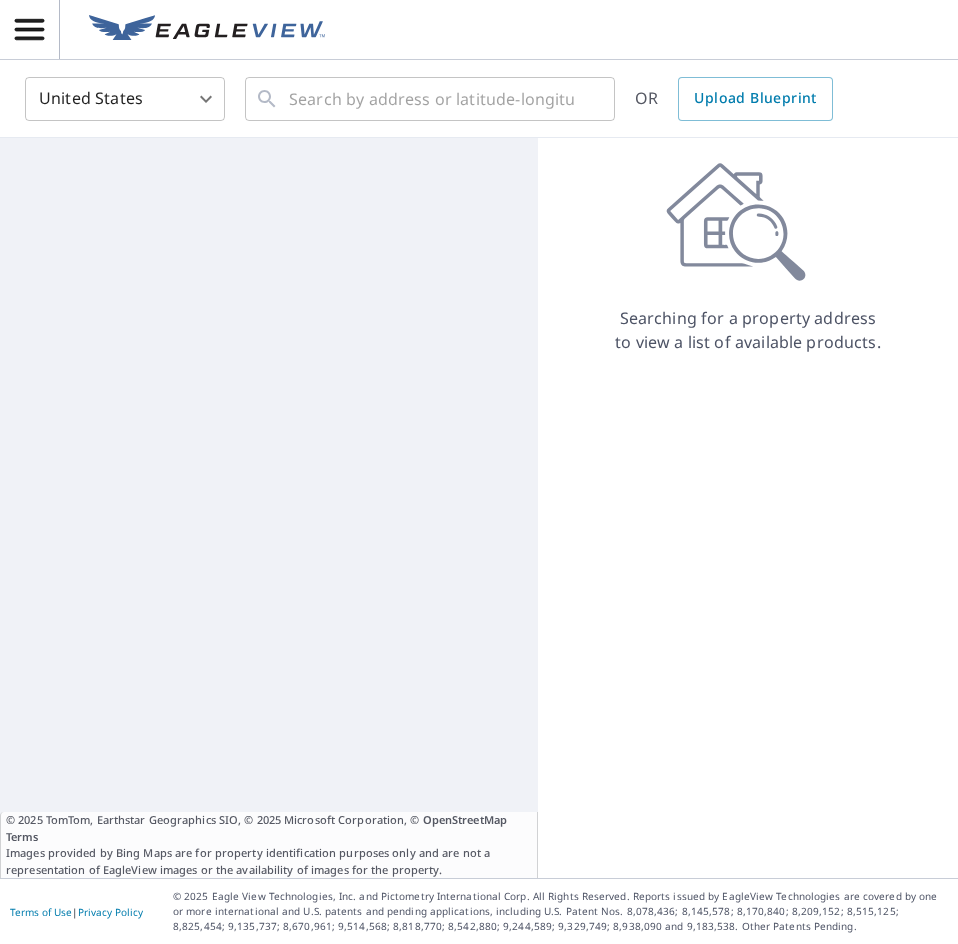 scroll, scrollTop: 0, scrollLeft: 0, axis: both 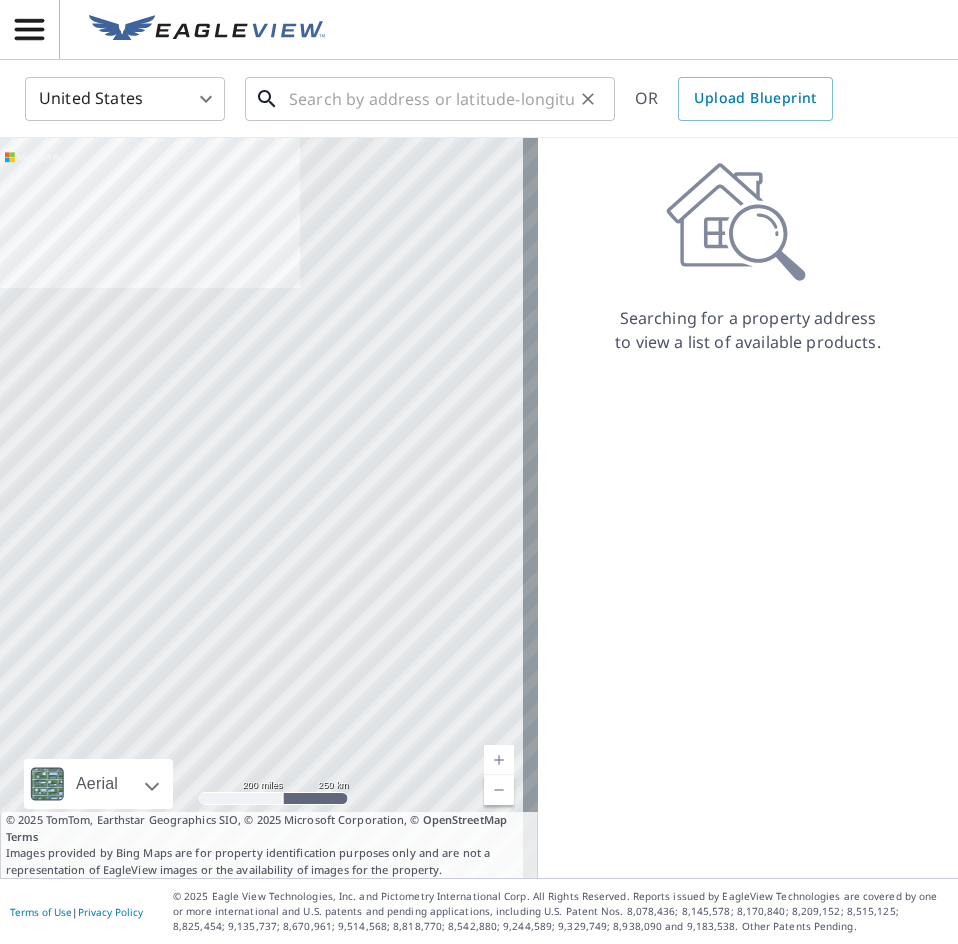 click at bounding box center (431, 99) 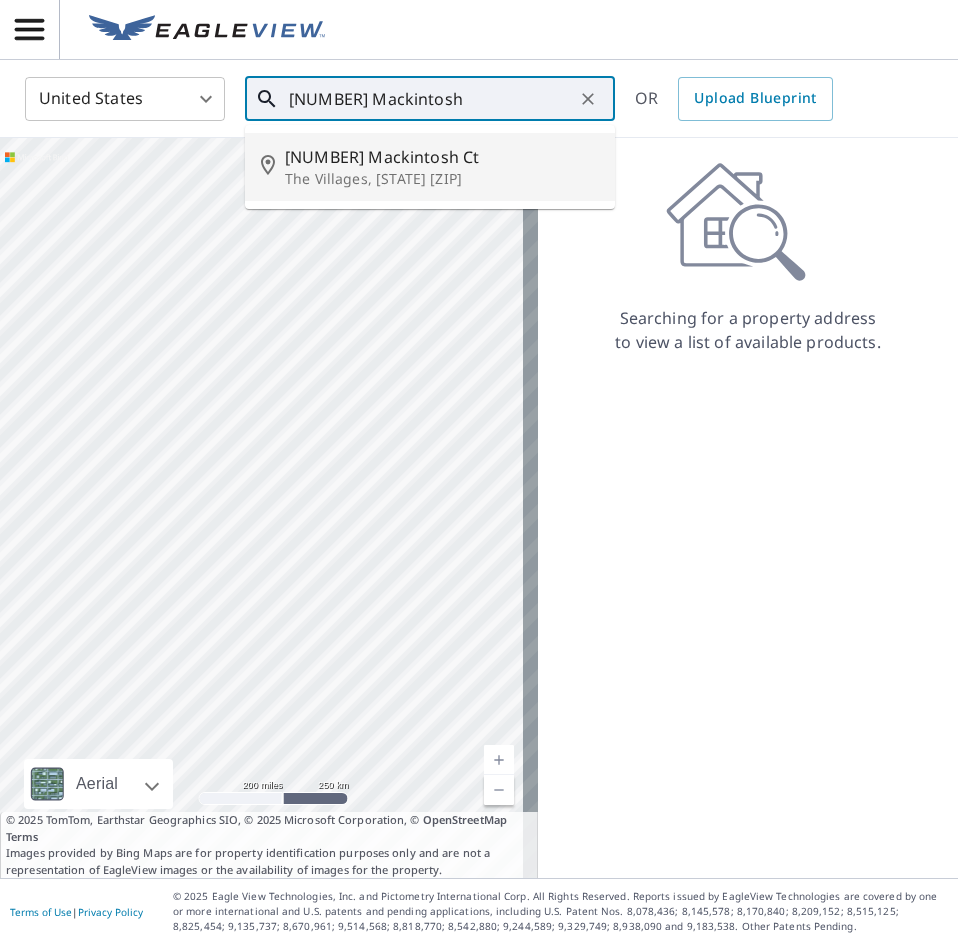 click on "[NUMBER] Mackintosh Ct" at bounding box center (442, 157) 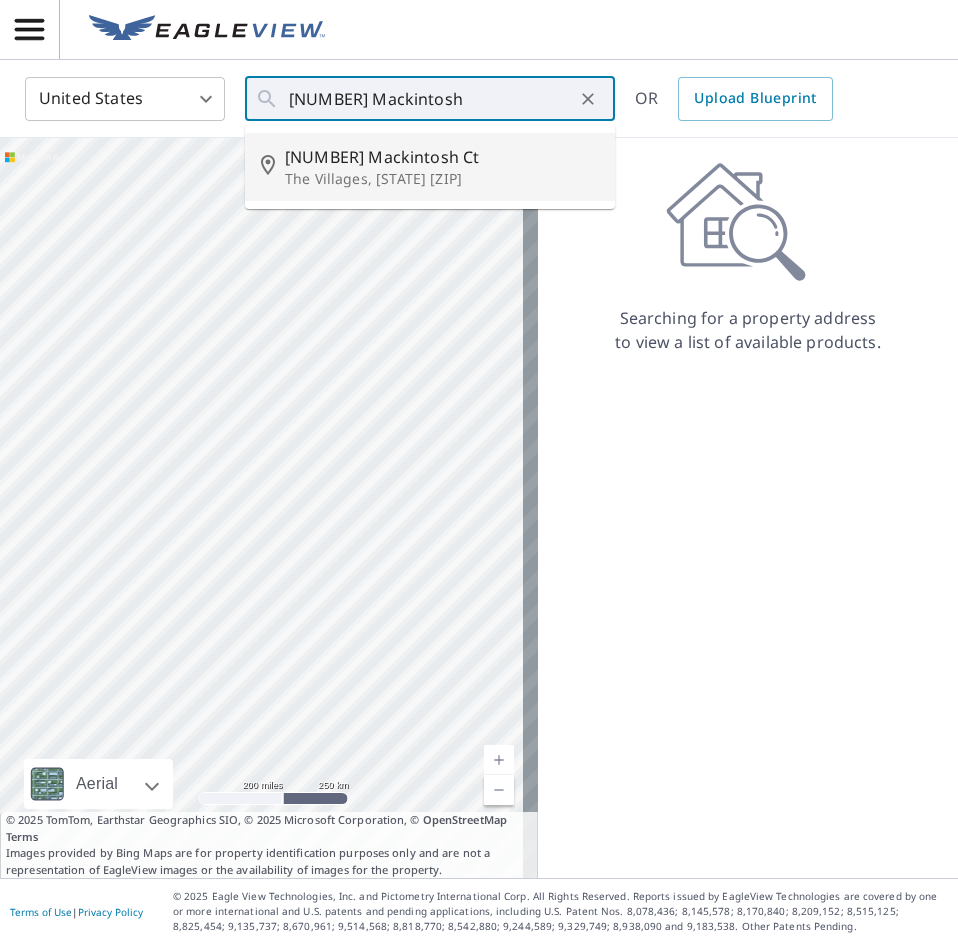 type on "[NUMBER] Mackintosh Ct The Villages, [STATE] [ZIP]" 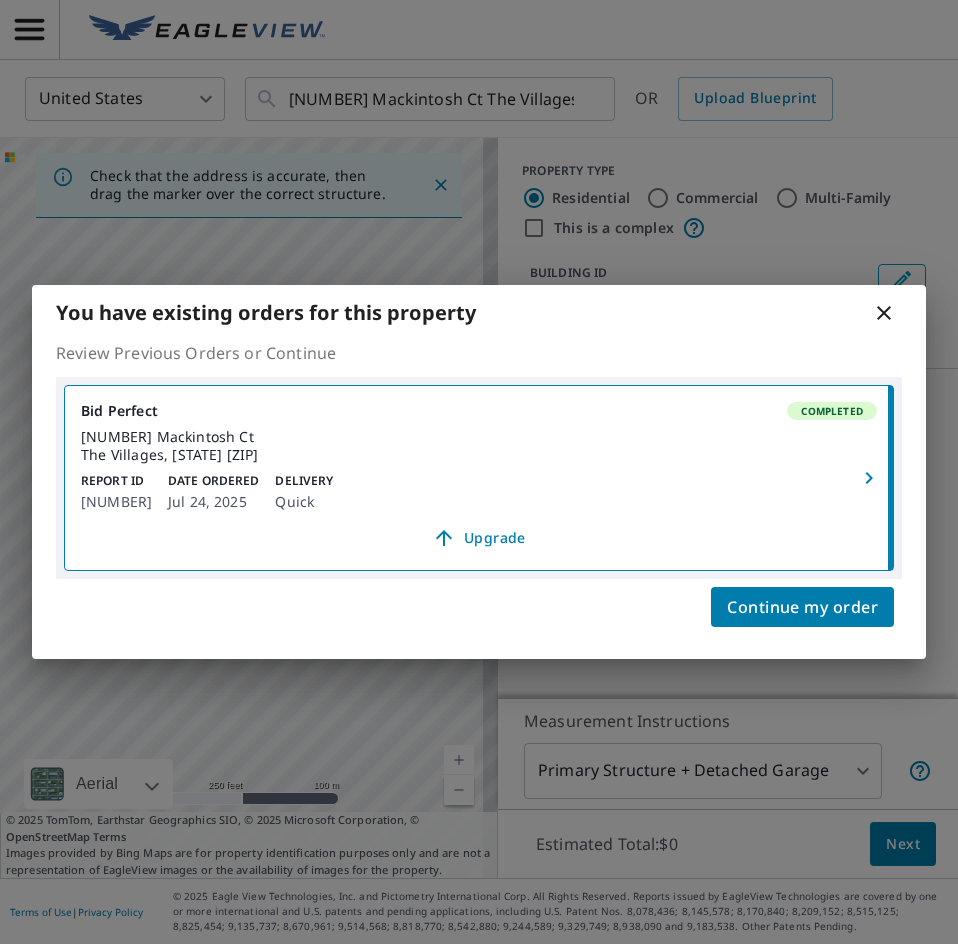 click 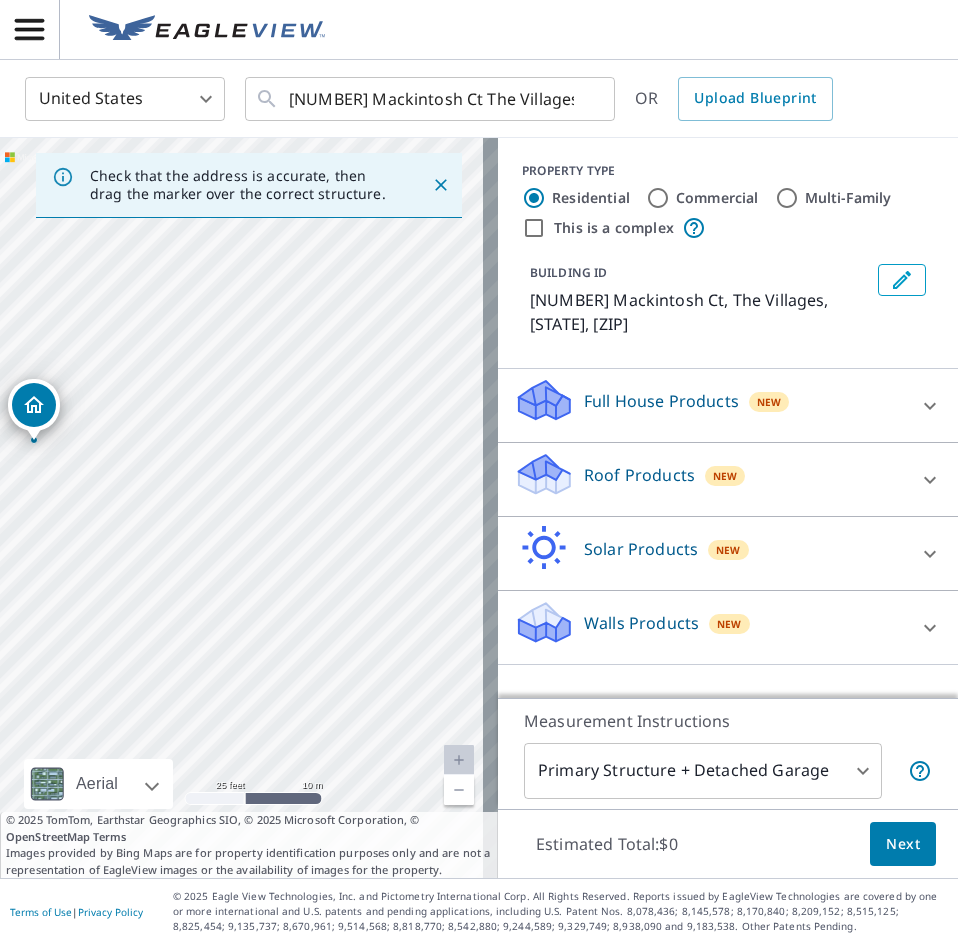 drag, startPoint x: 291, startPoint y: 491, endPoint x: 516, endPoint y: 500, distance: 225.17993 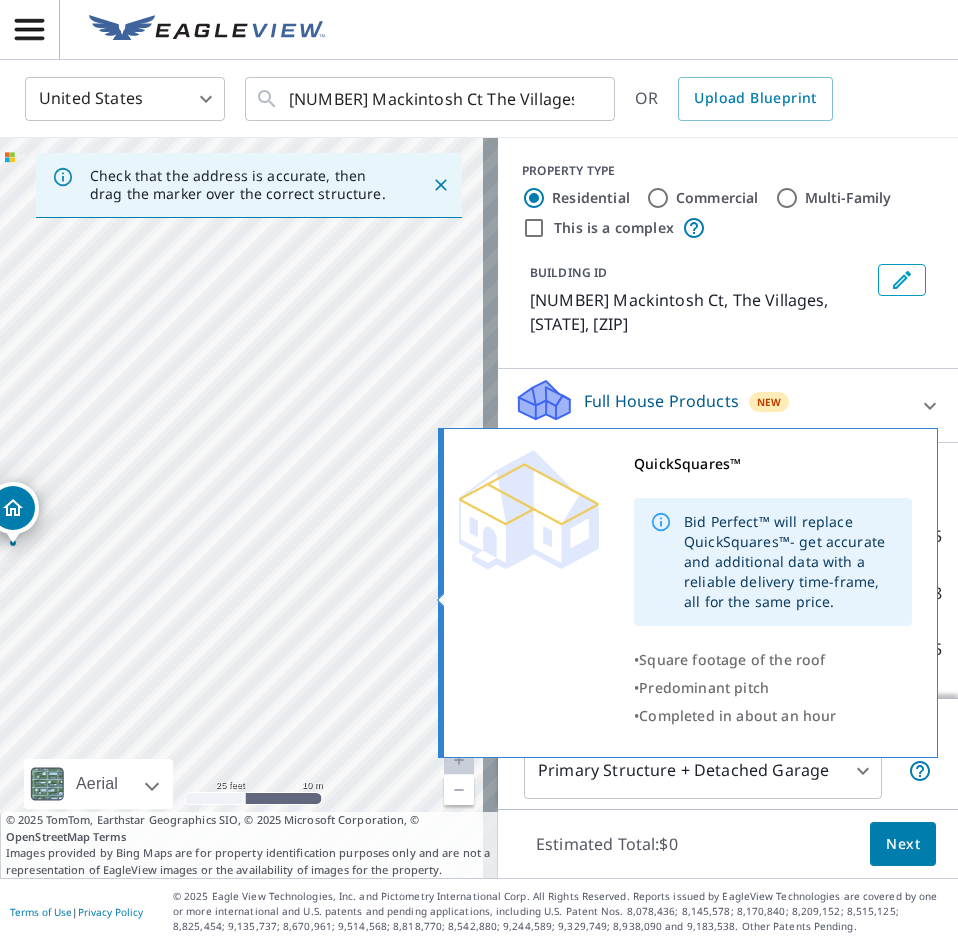 click on "QuickSquares™ Bid Perfect™ will replace QuickSquares™- get accurate and additional data with a reliable delivery time-frame, all for the same price. • Square footage of the roof • Predominant pitch • Completed in about an hour" at bounding box center (685, 590) 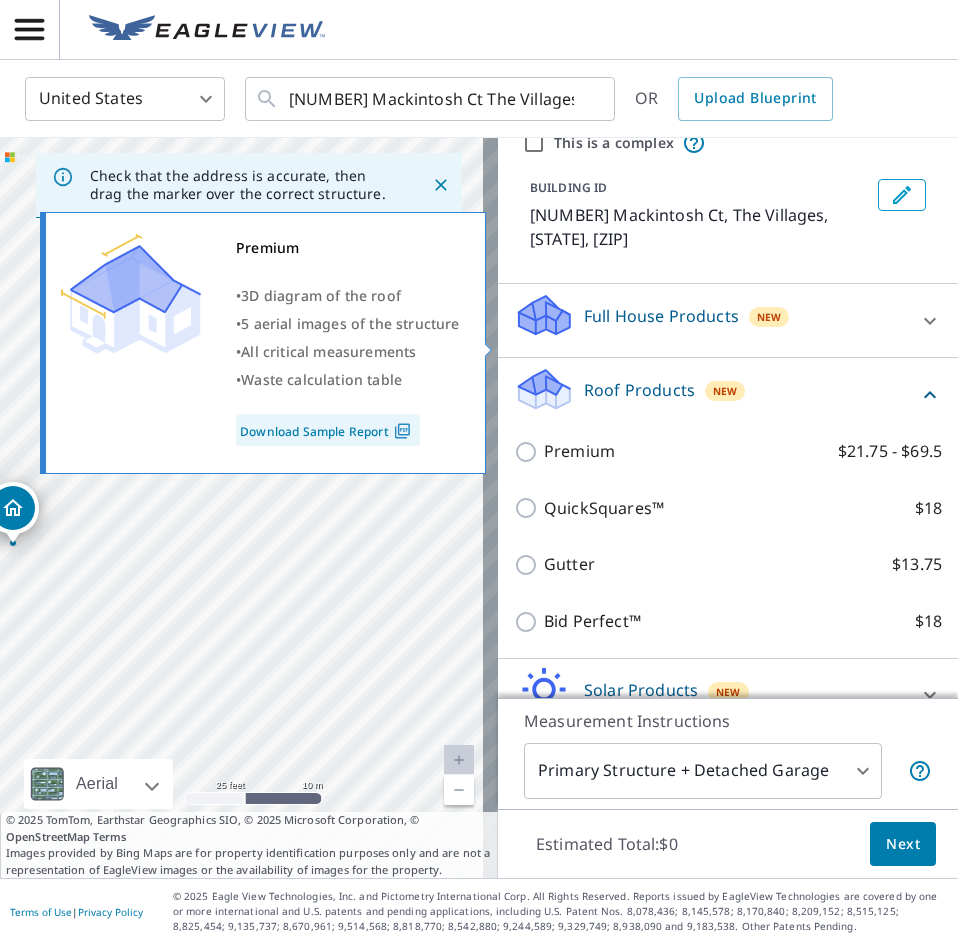 scroll, scrollTop: 194, scrollLeft: 0, axis: vertical 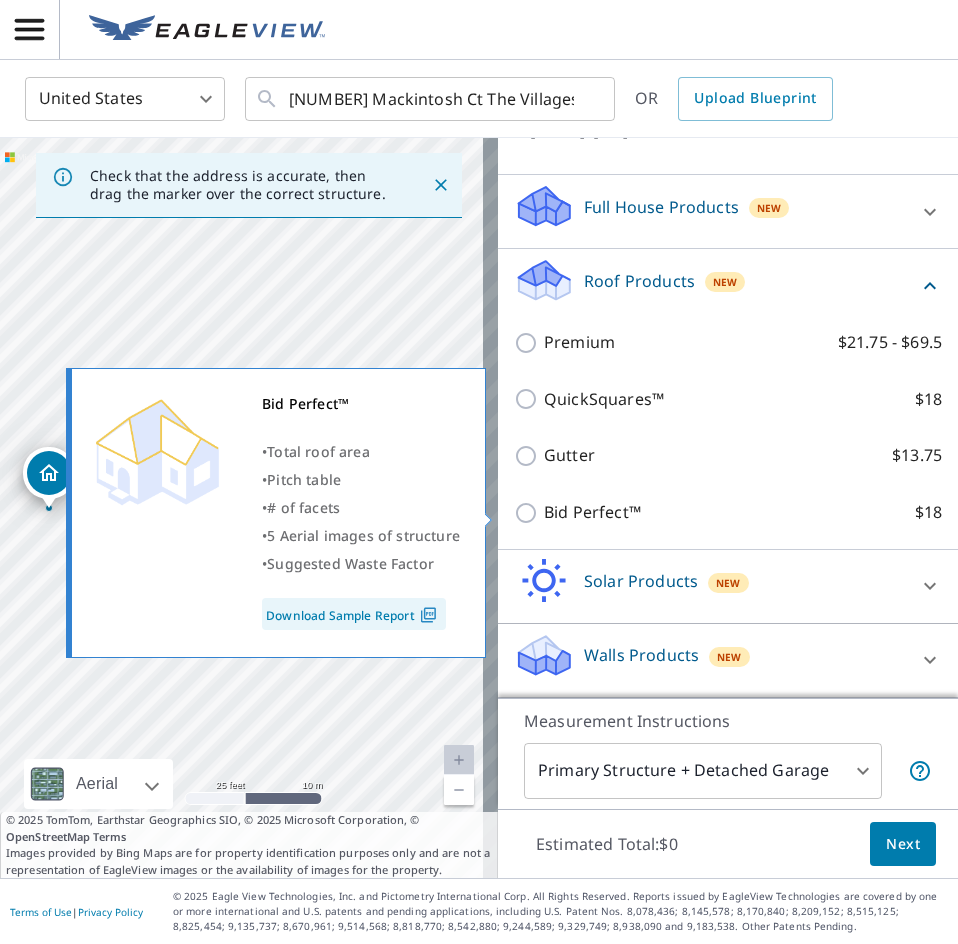 click on "Bid Perfect™ $18" at bounding box center (529, 513) 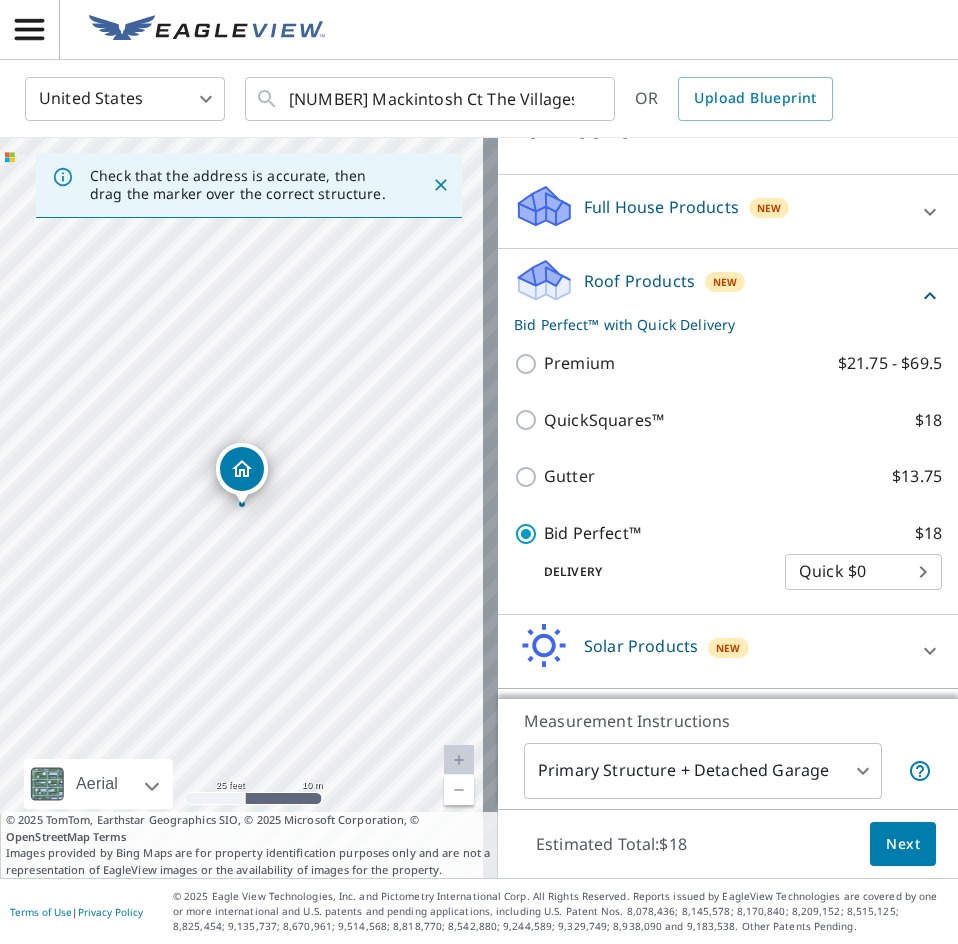 click on "Next" at bounding box center [903, 844] 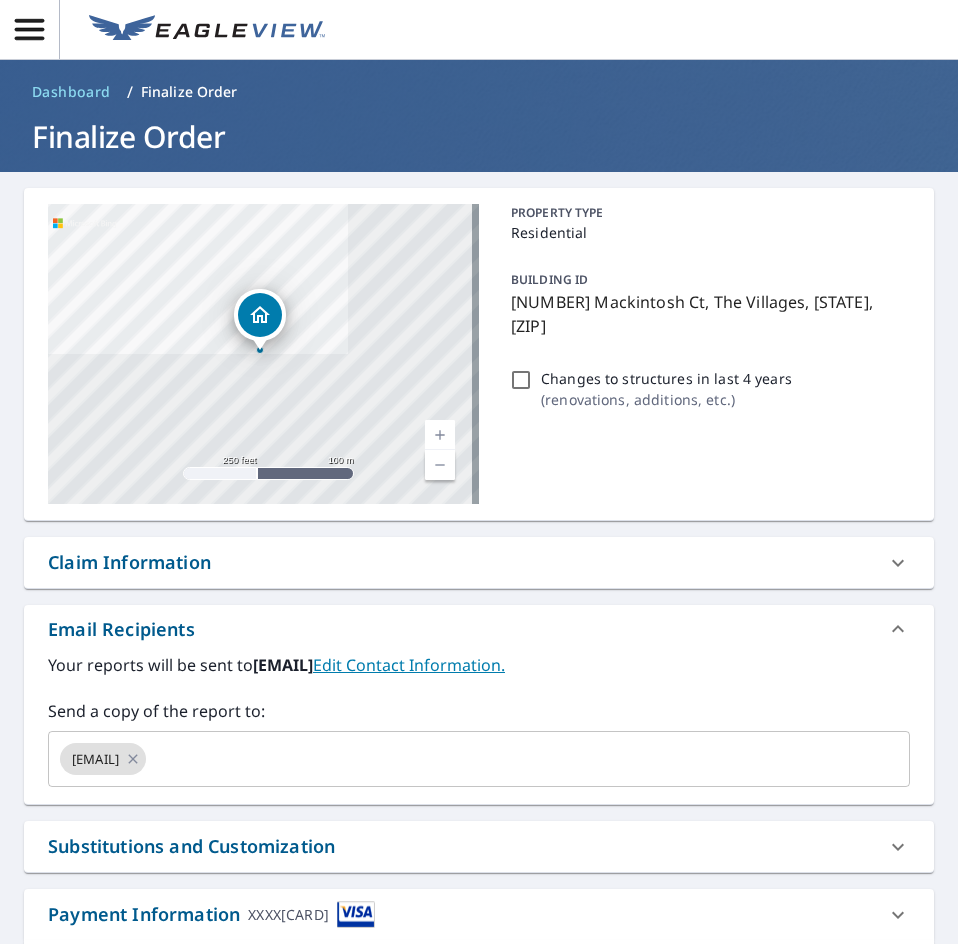 scroll, scrollTop: 600, scrollLeft: 0, axis: vertical 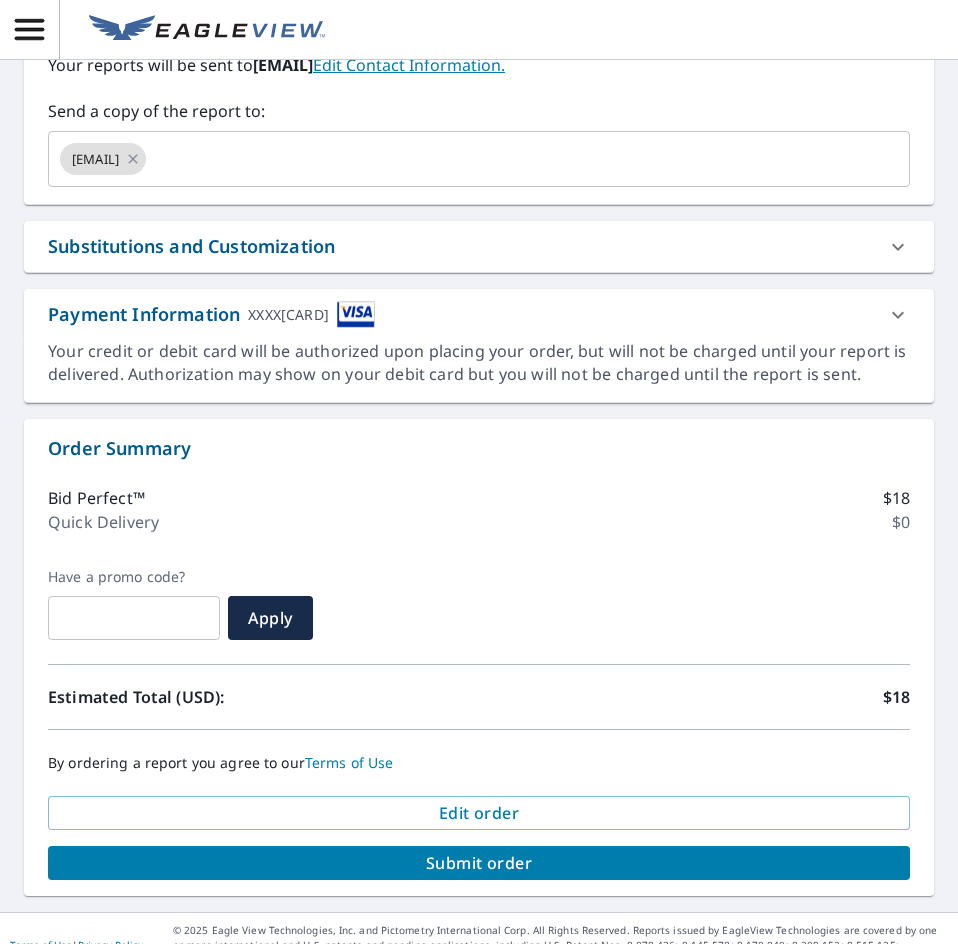 click on "Substitutions and Customization" at bounding box center [461, 246] 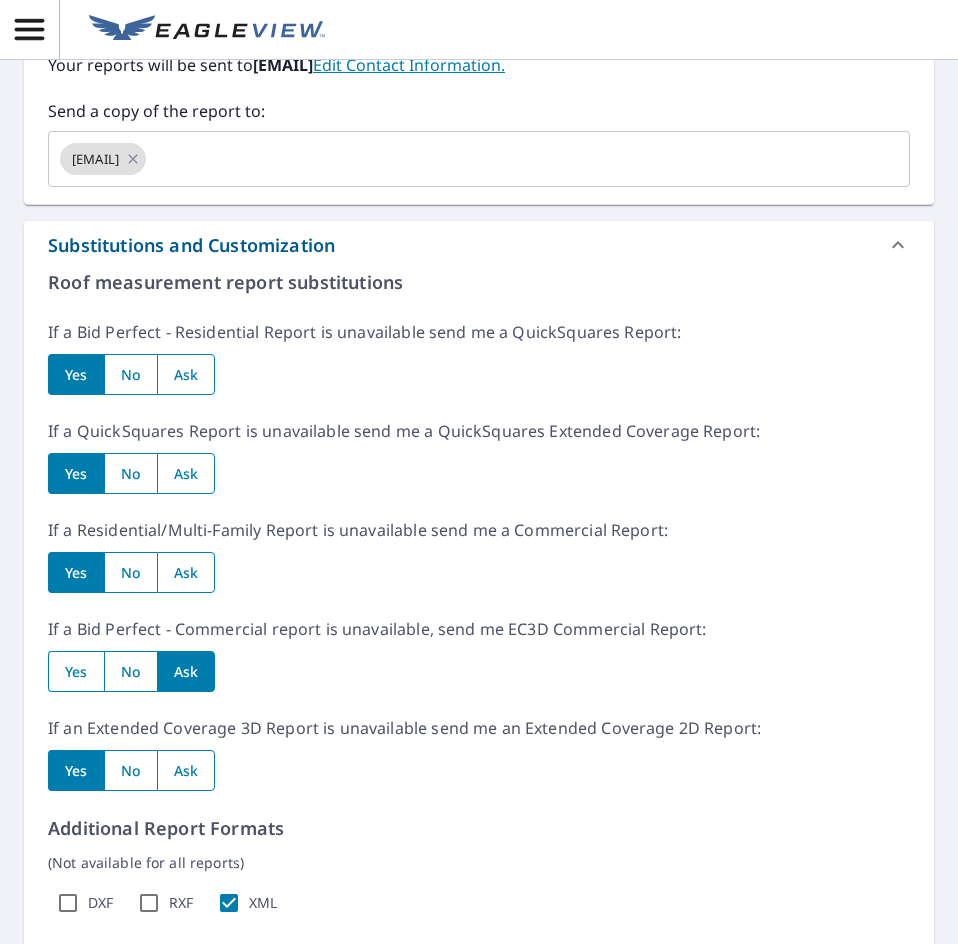 drag, startPoint x: 124, startPoint y: 368, endPoint x: 130, endPoint y: 392, distance: 24.738634 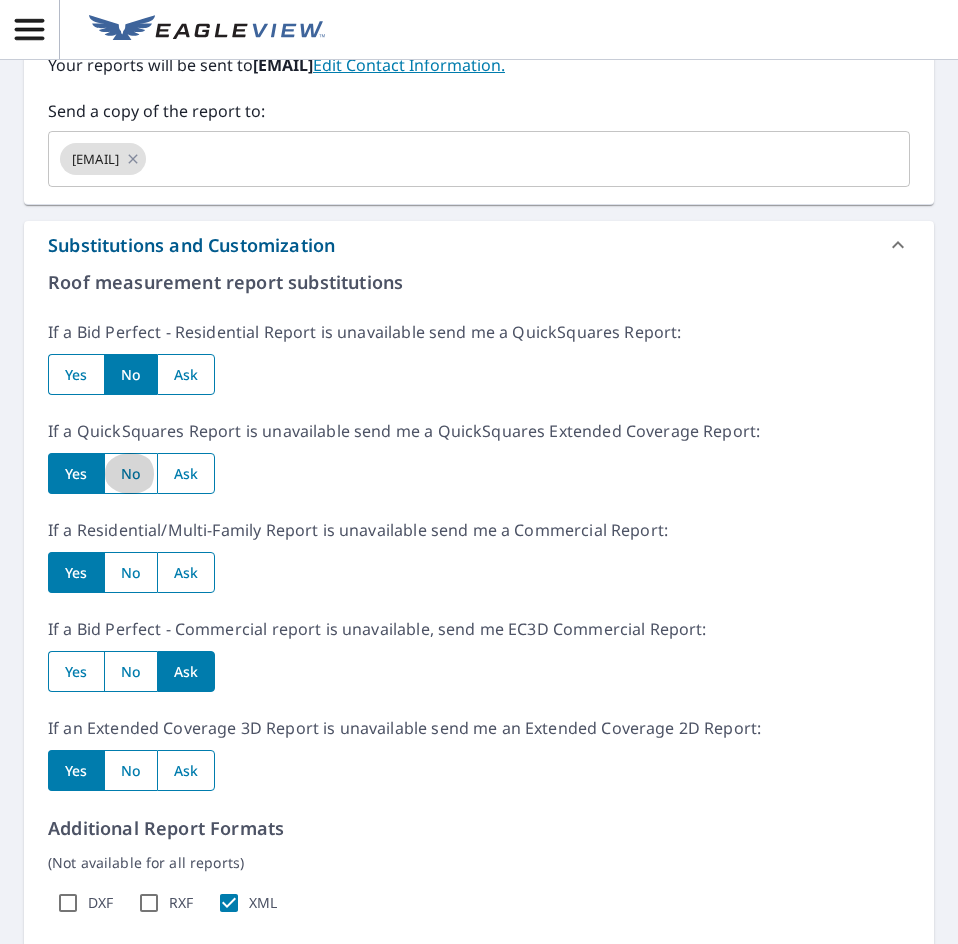 click at bounding box center [130, 473] 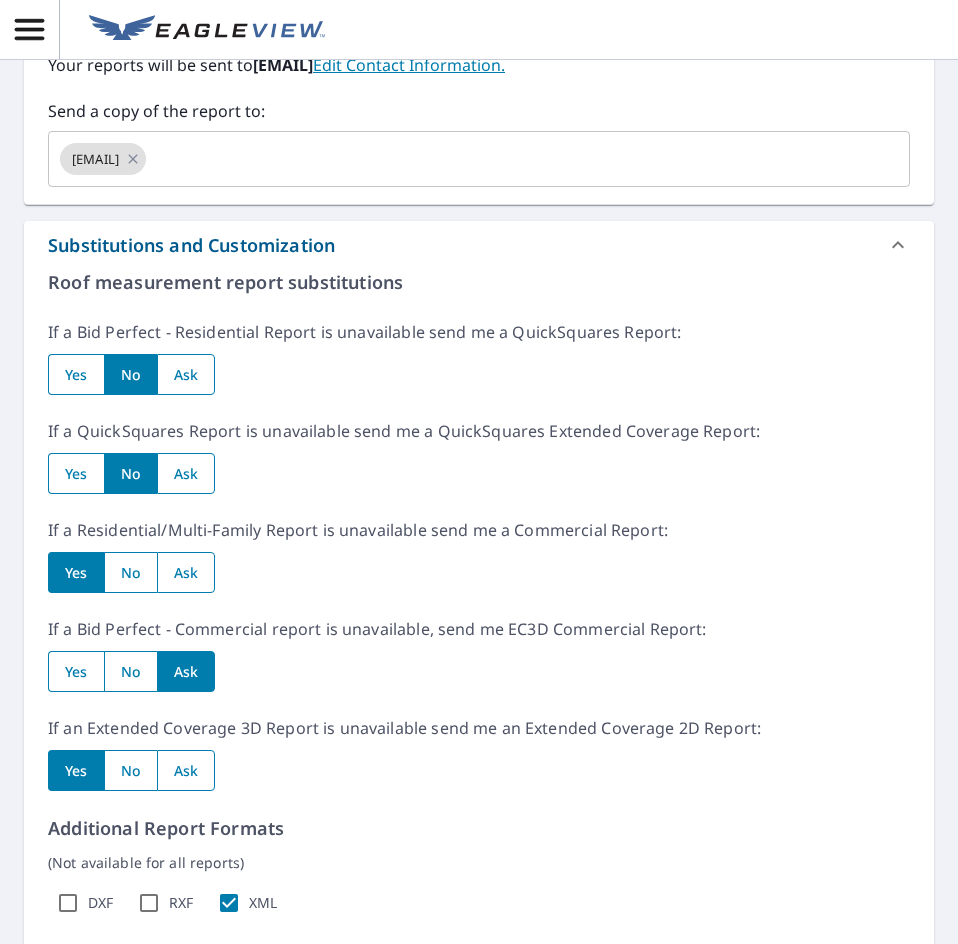 click at bounding box center (130, 572) 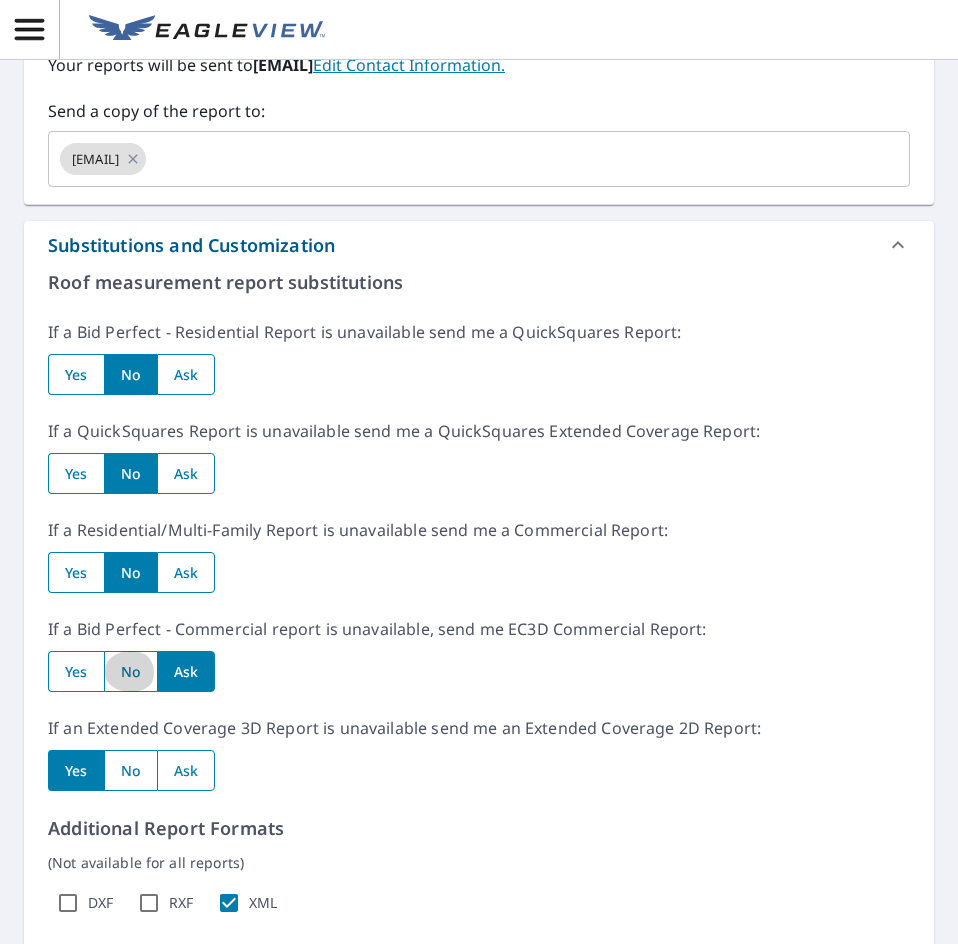 click at bounding box center [130, 671] 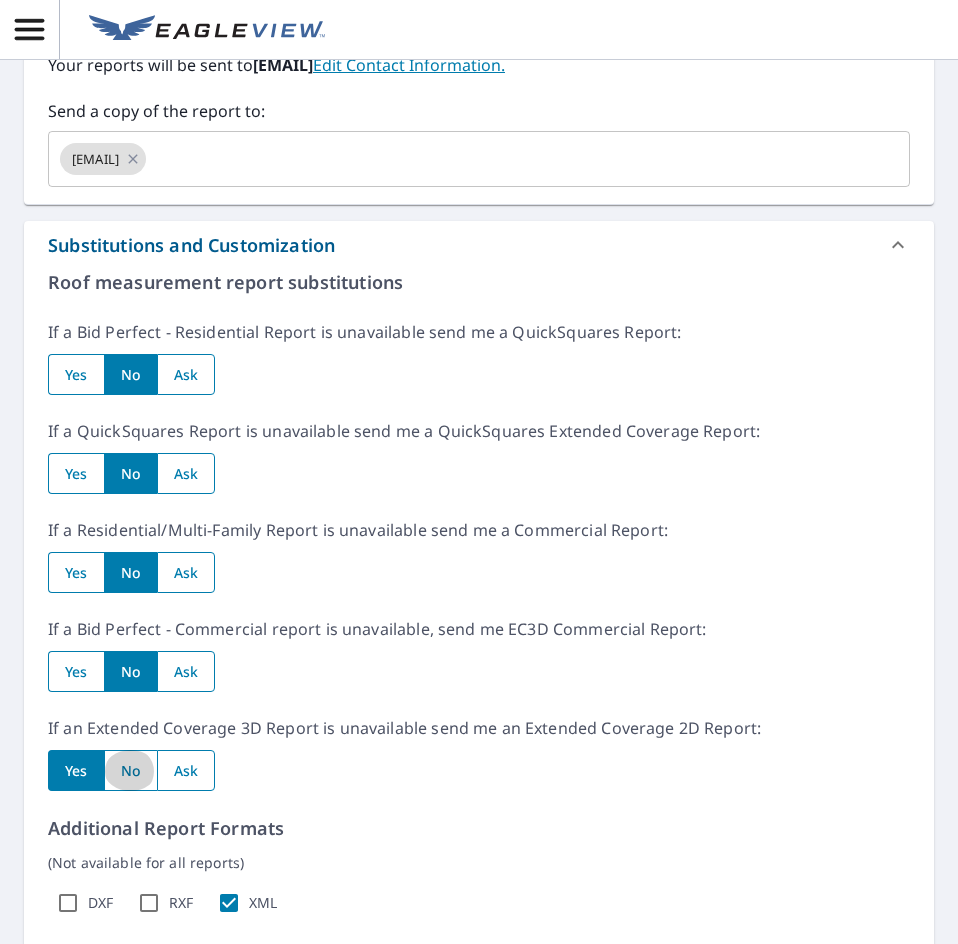click at bounding box center (130, 770) 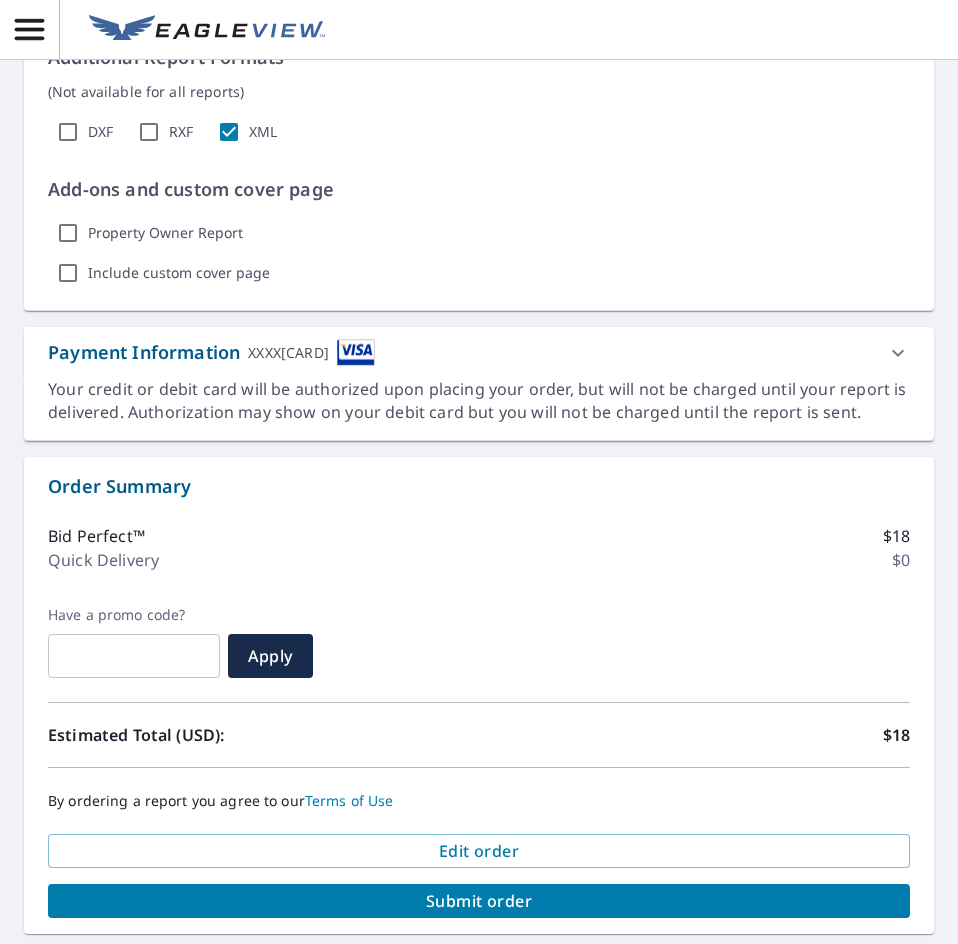 scroll, scrollTop: 1443, scrollLeft: 0, axis: vertical 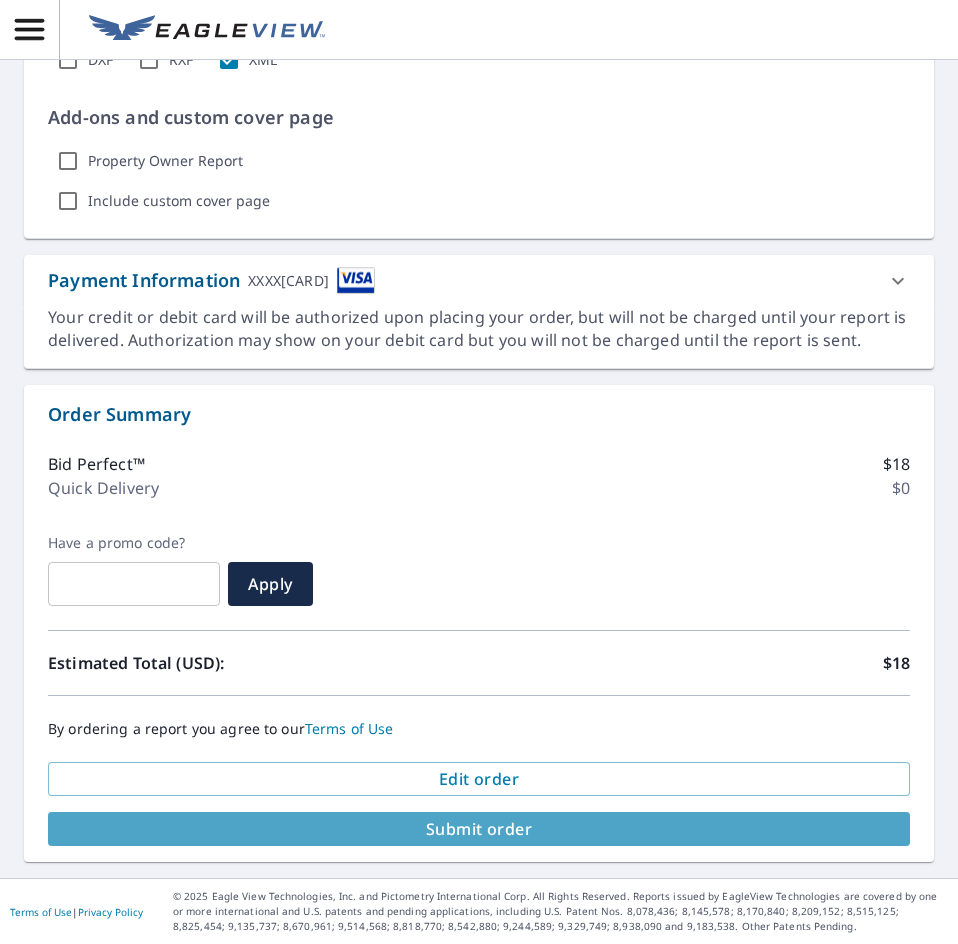click on "Submit order" at bounding box center [479, 829] 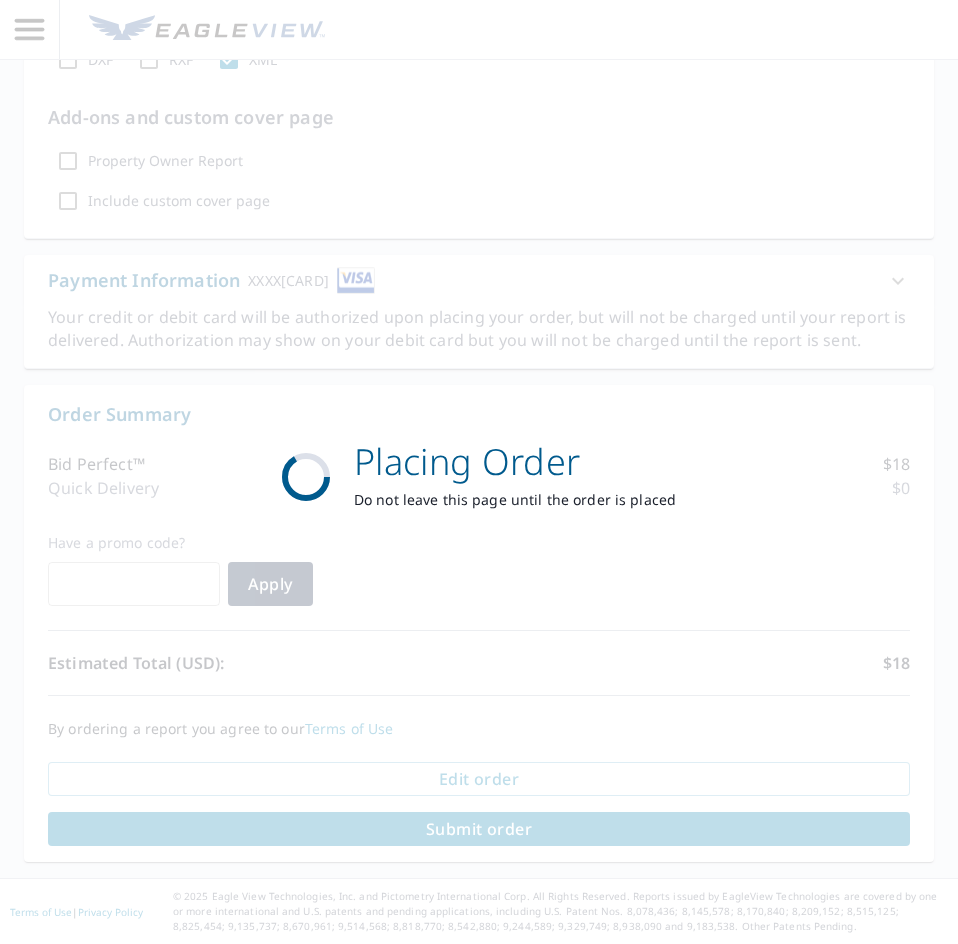 scroll, scrollTop: 1295, scrollLeft: 0, axis: vertical 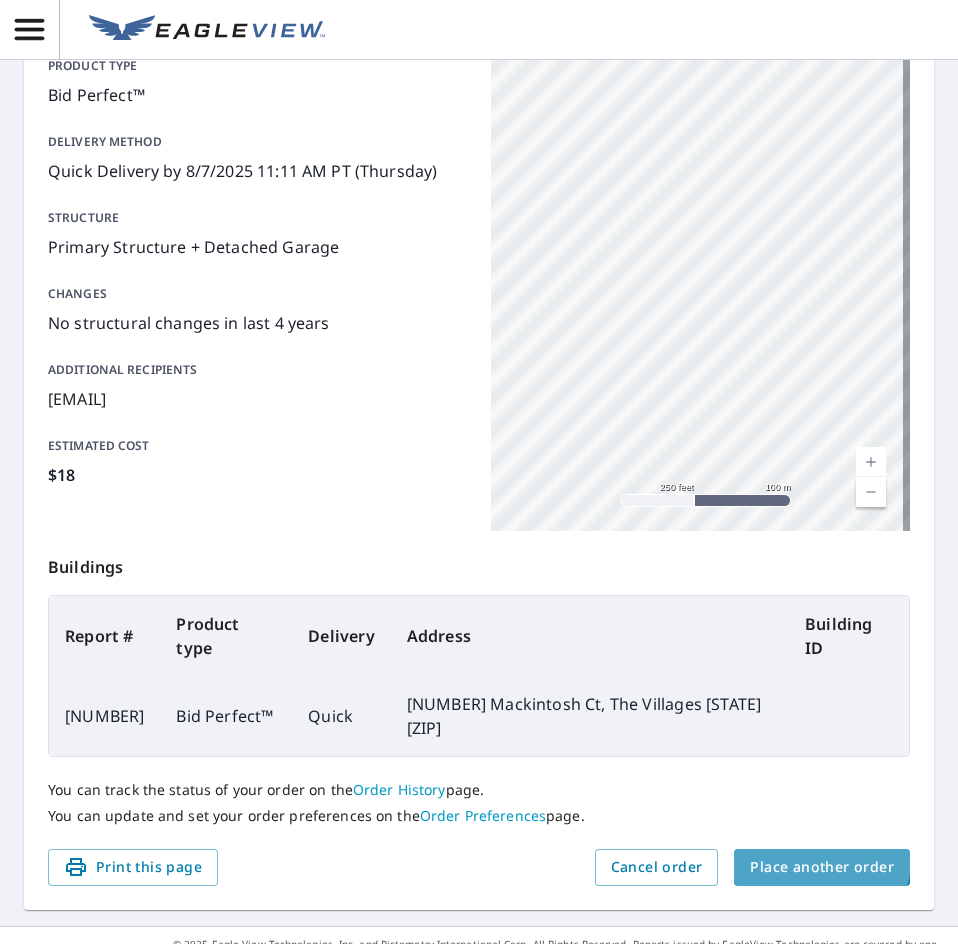 click on "Place another order" at bounding box center [822, 867] 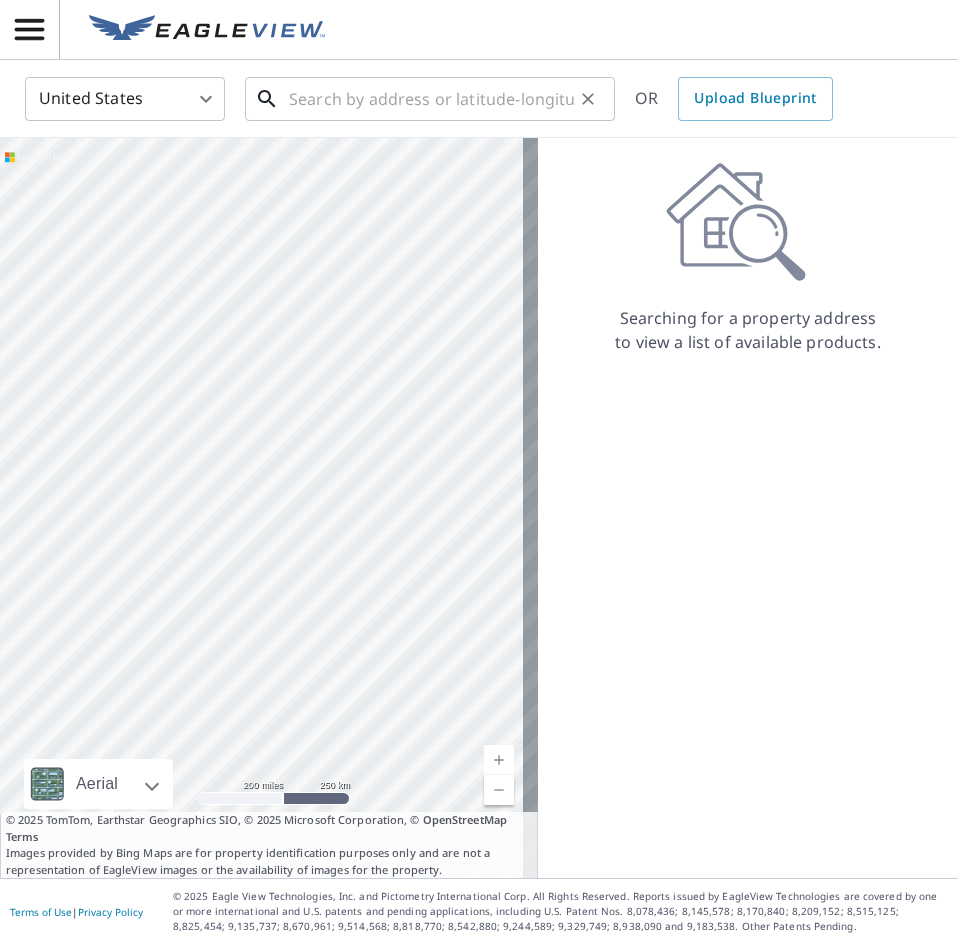 click at bounding box center (431, 99) 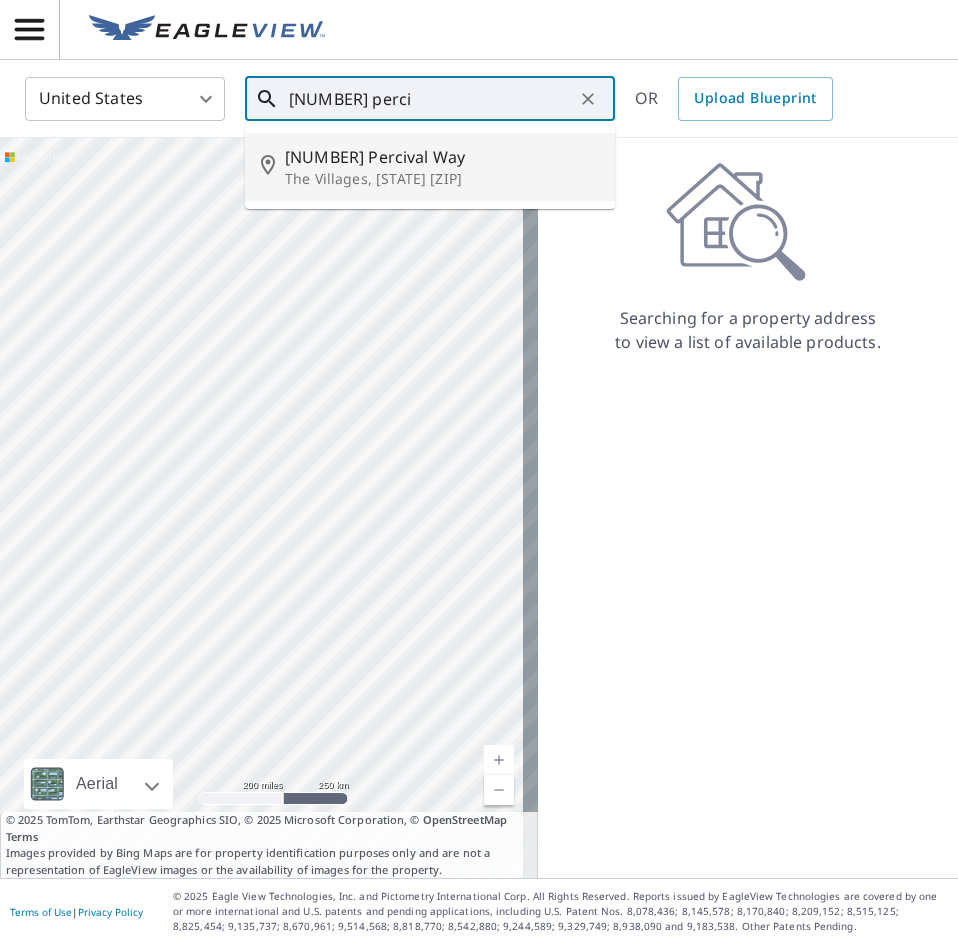 click on "The Villages, [STATE] [ZIP]" at bounding box center (442, 179) 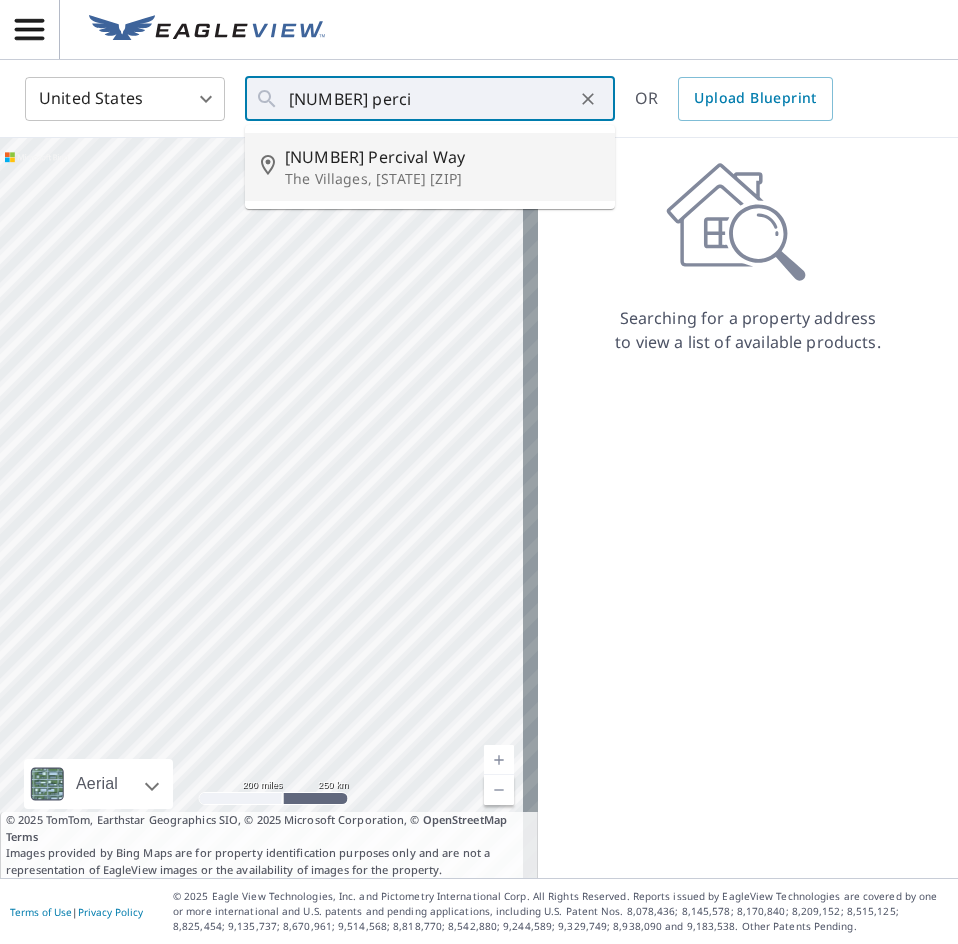 type on "[NUMBER] Percival Way The Villages, [STATE] [ZIP]" 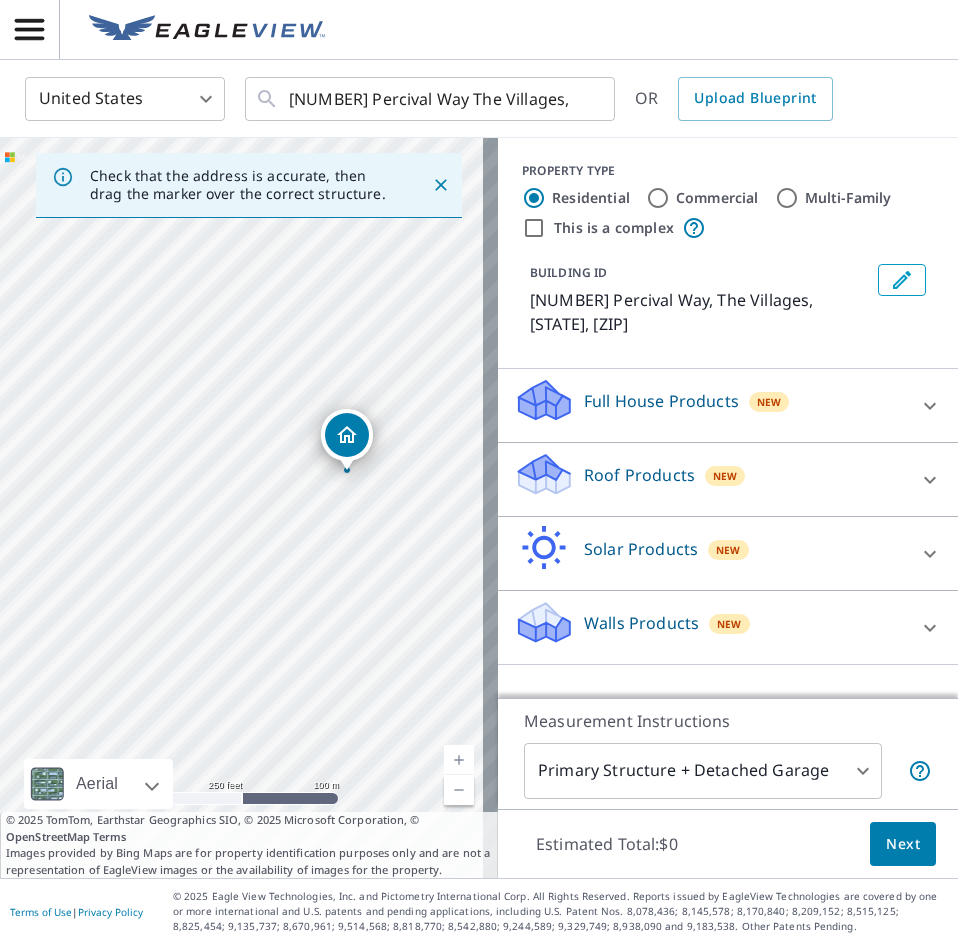 click on "[NUMBER] Percival Way The Villages, [STATE] [ZIP]" at bounding box center (249, 508) 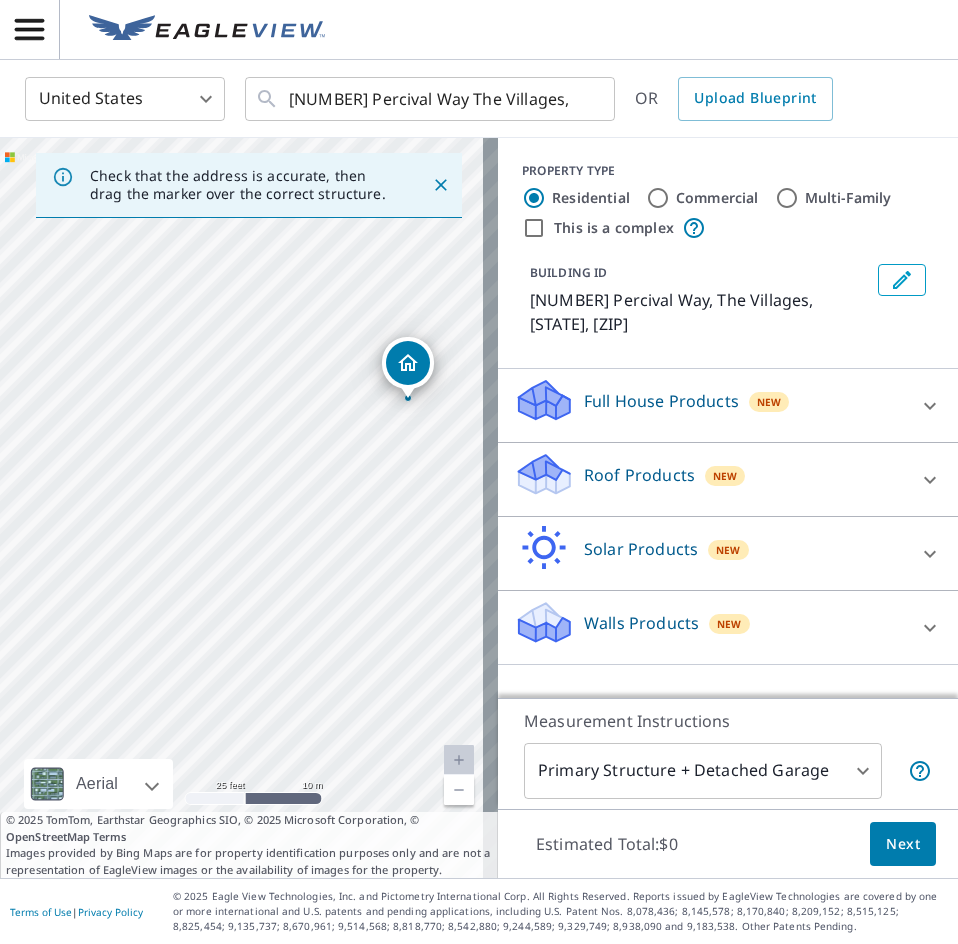 drag, startPoint x: 304, startPoint y: 473, endPoint x: -1, endPoint y: 458, distance: 305.36862 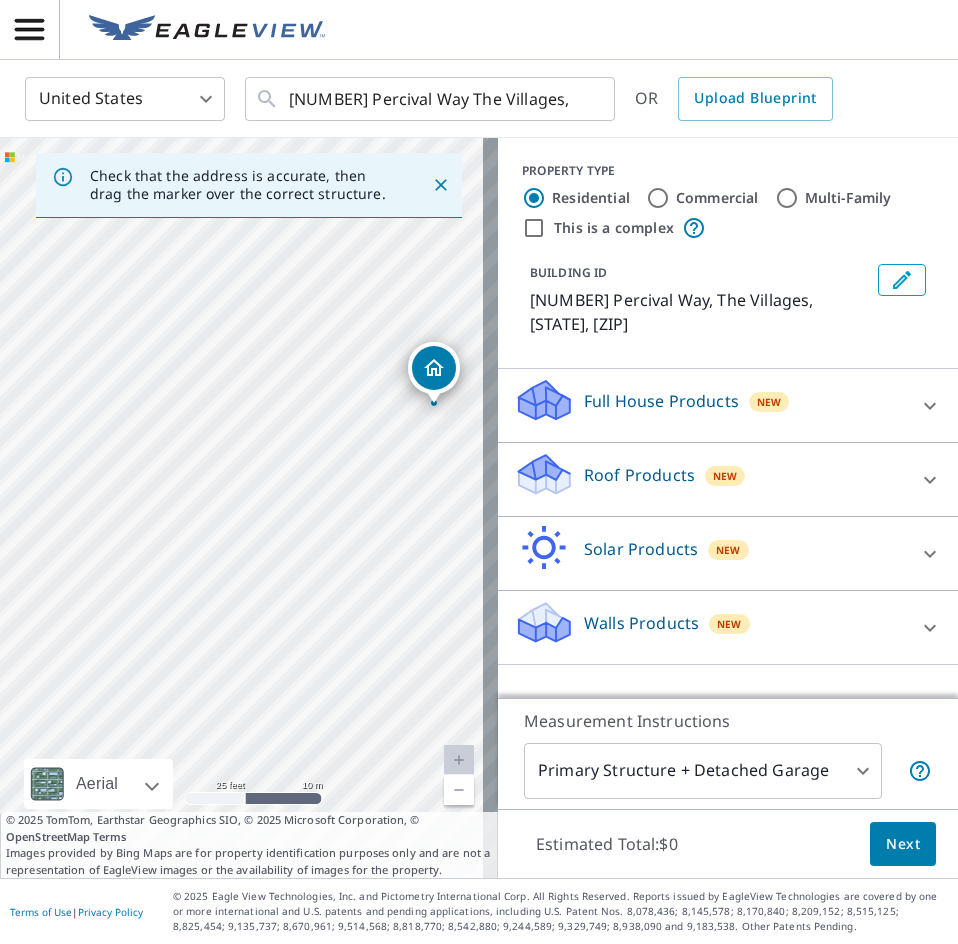 click on "[NUMBER] Percival Way The Villages, [STATE] [ZIP]" at bounding box center (249, 508) 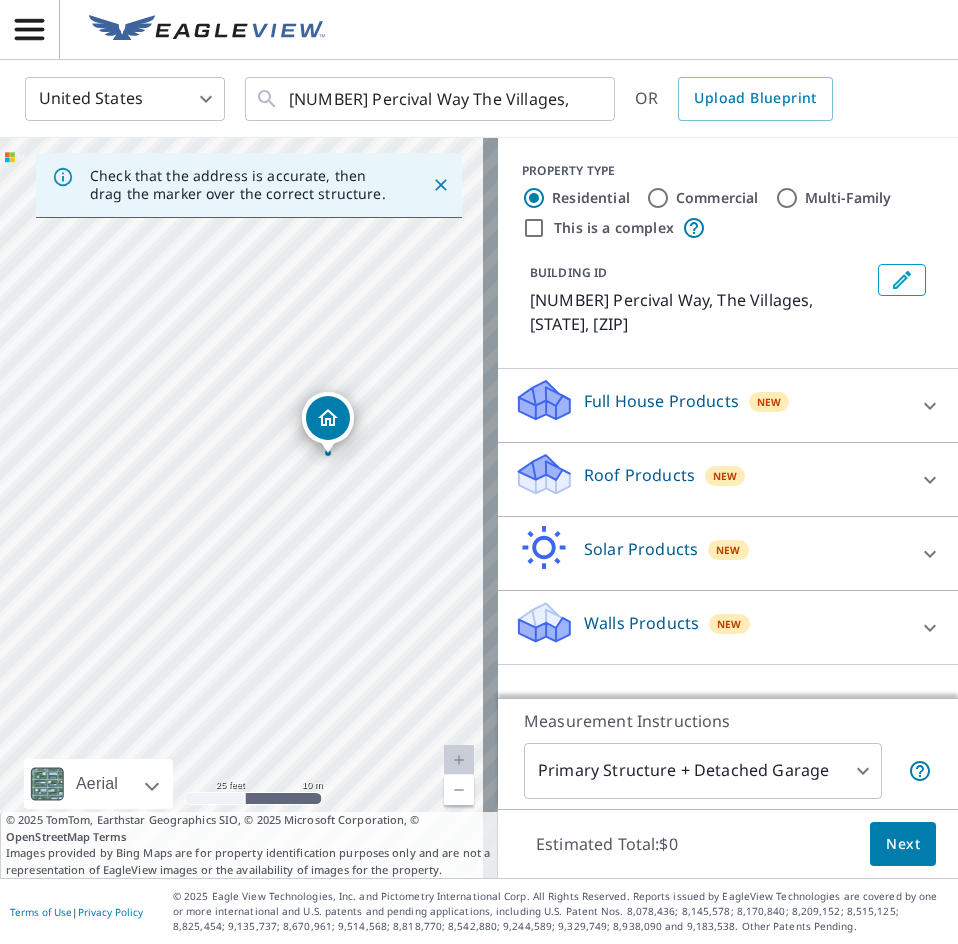 drag, startPoint x: 256, startPoint y: 469, endPoint x: 150, endPoint y: 519, distance: 117.20068 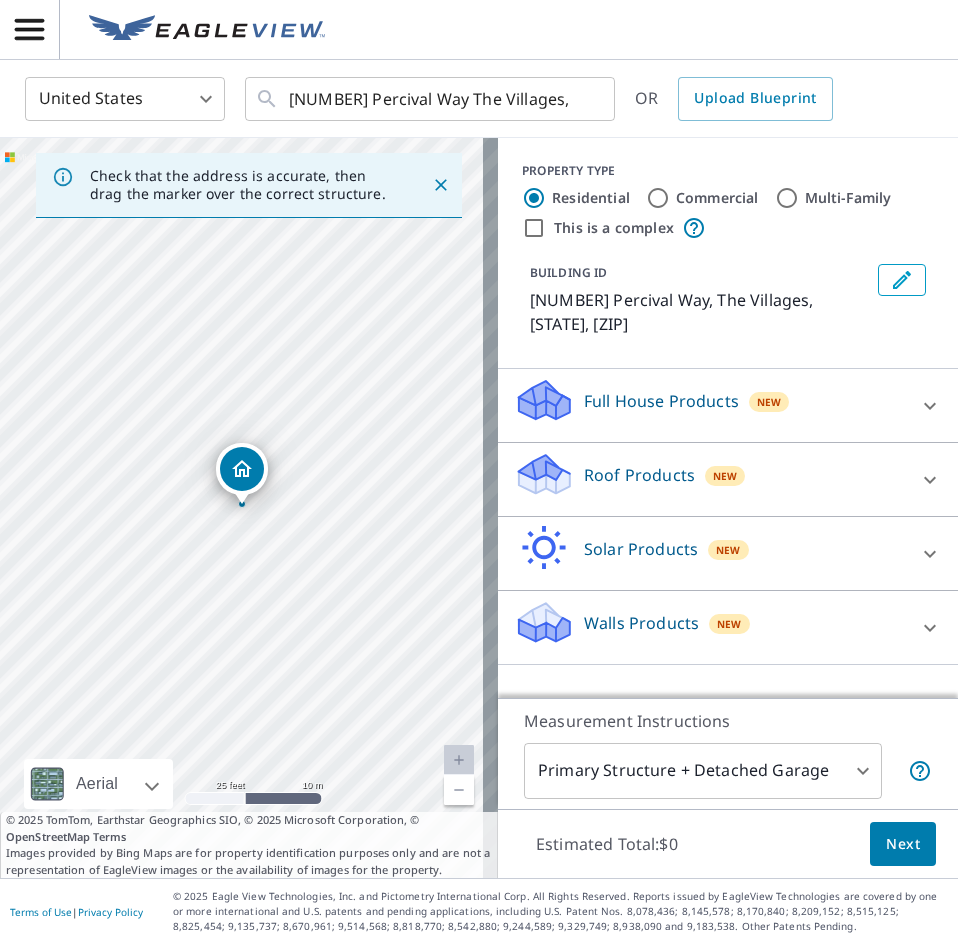 click on "Roof Products" at bounding box center [639, 475] 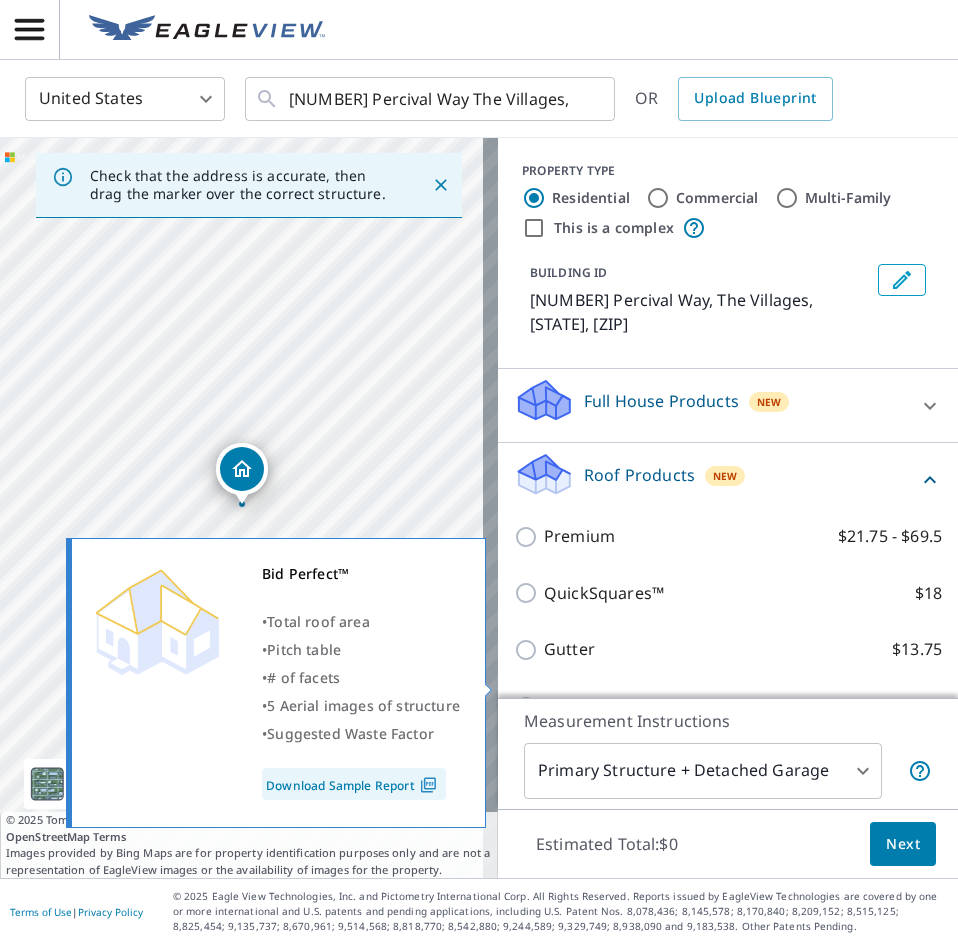 click on "Bid Perfect™ $18" at bounding box center (529, 707) 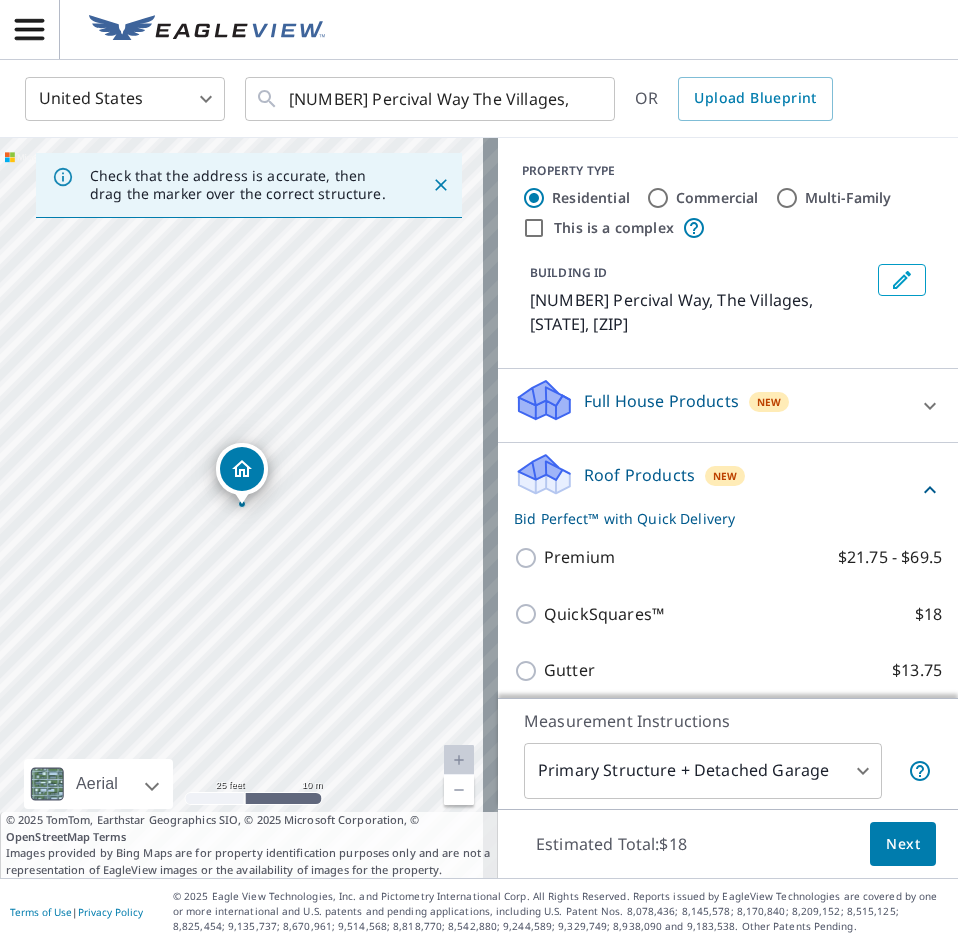 click on "Next" at bounding box center (903, 844) 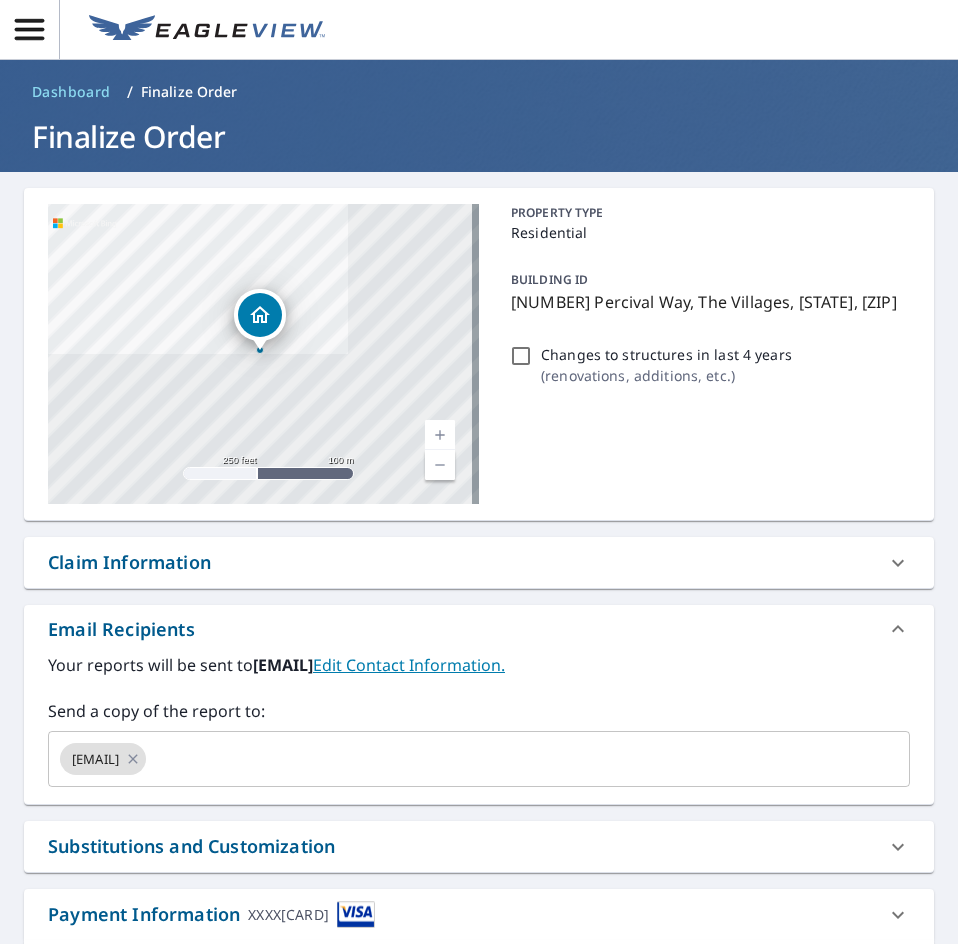scroll, scrollTop: 600, scrollLeft: 0, axis: vertical 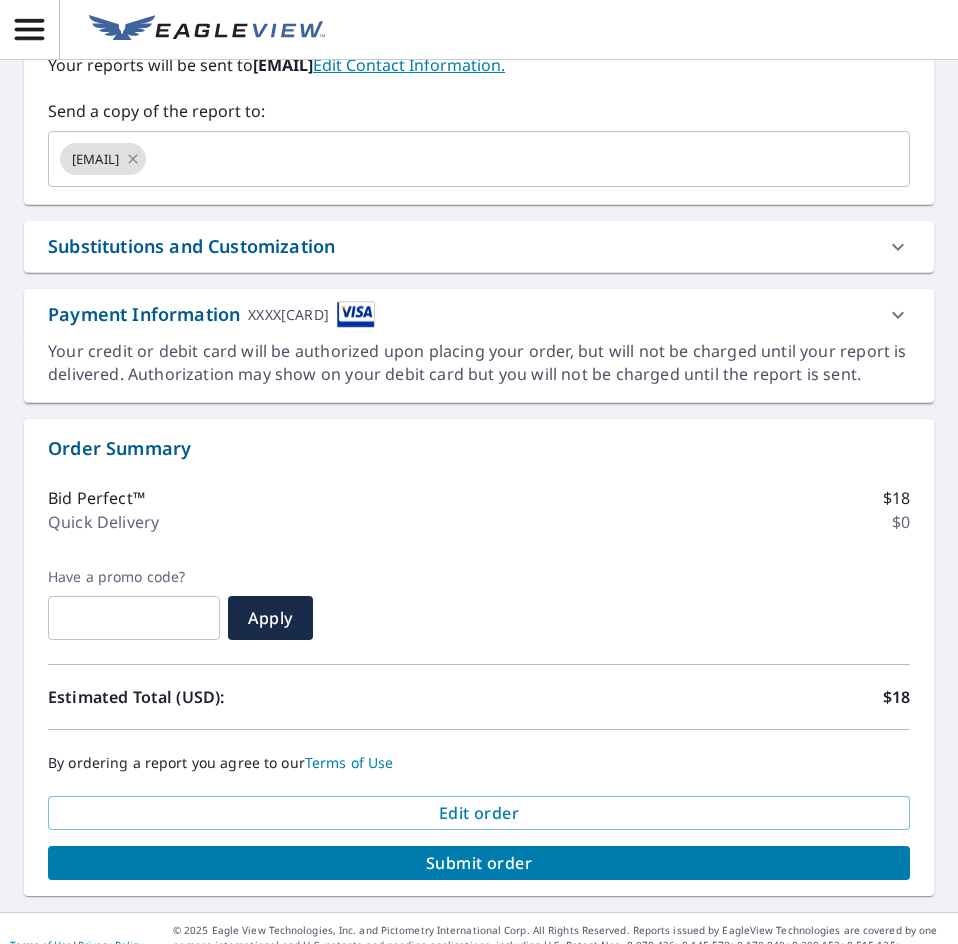 click on "Substitutions and Customization" at bounding box center [191, 246] 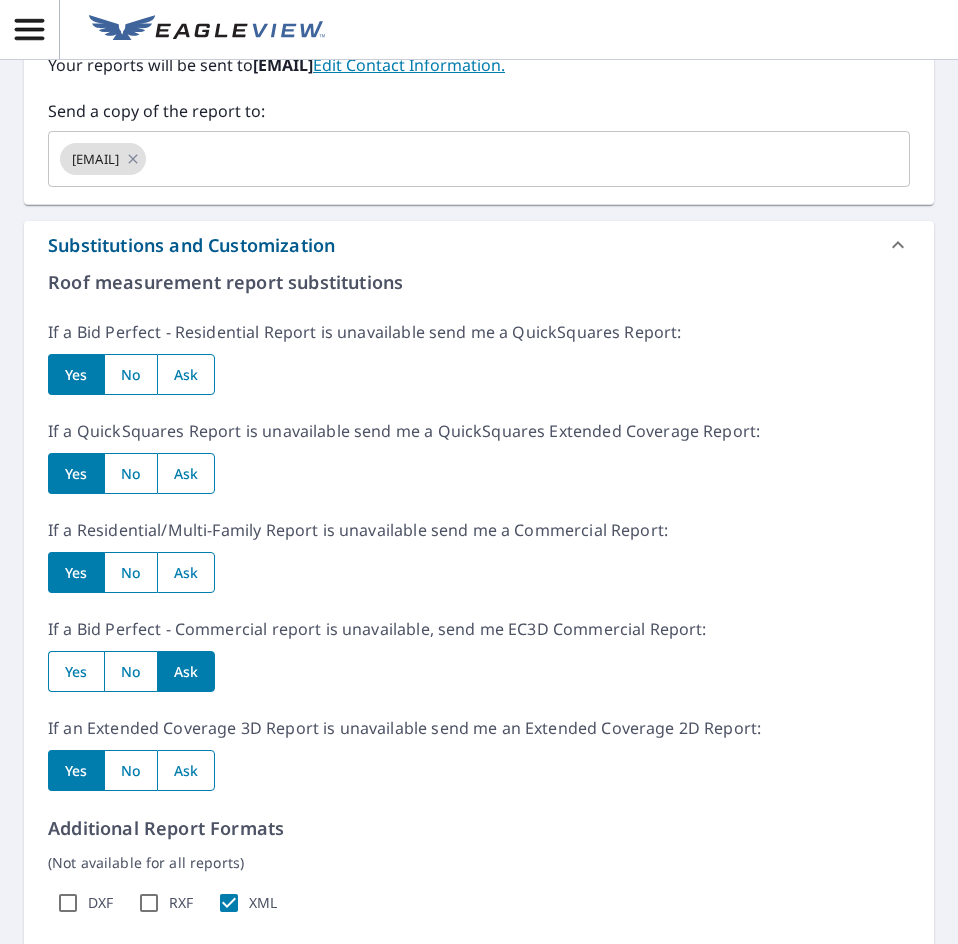 click at bounding box center [130, 374] 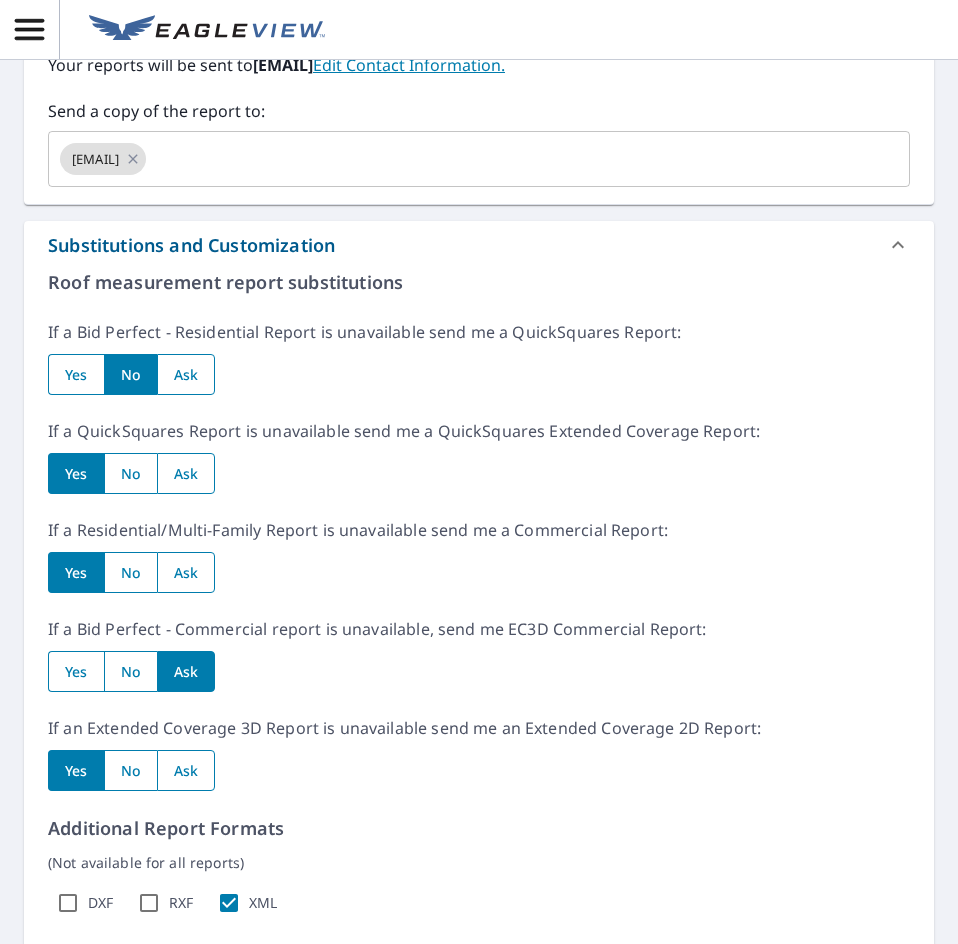 click at bounding box center (130, 473) 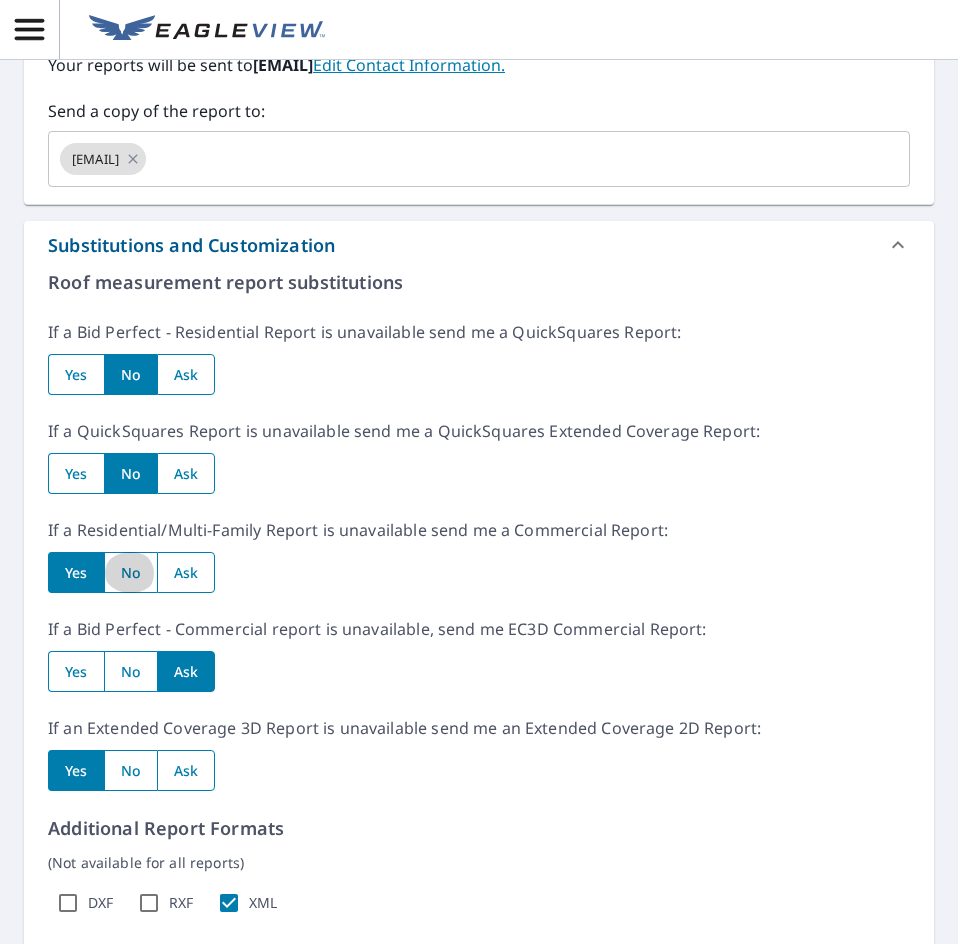 click at bounding box center (130, 572) 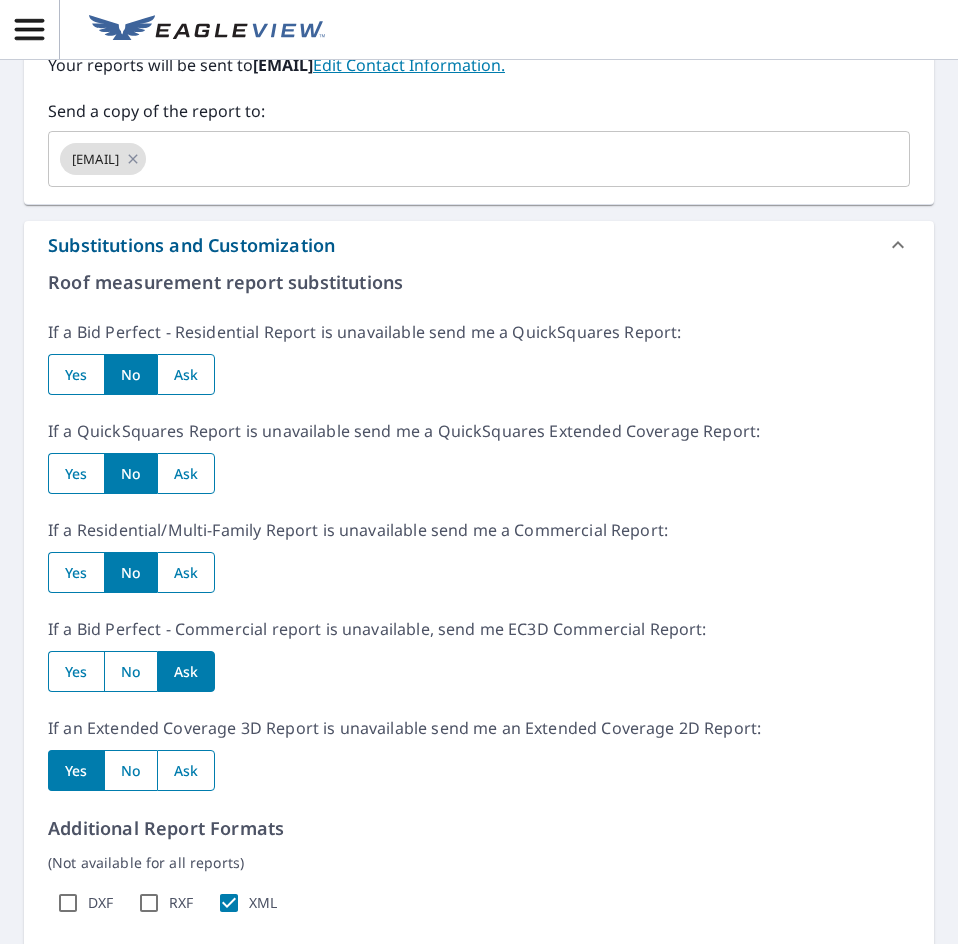 click at bounding box center (130, 671) 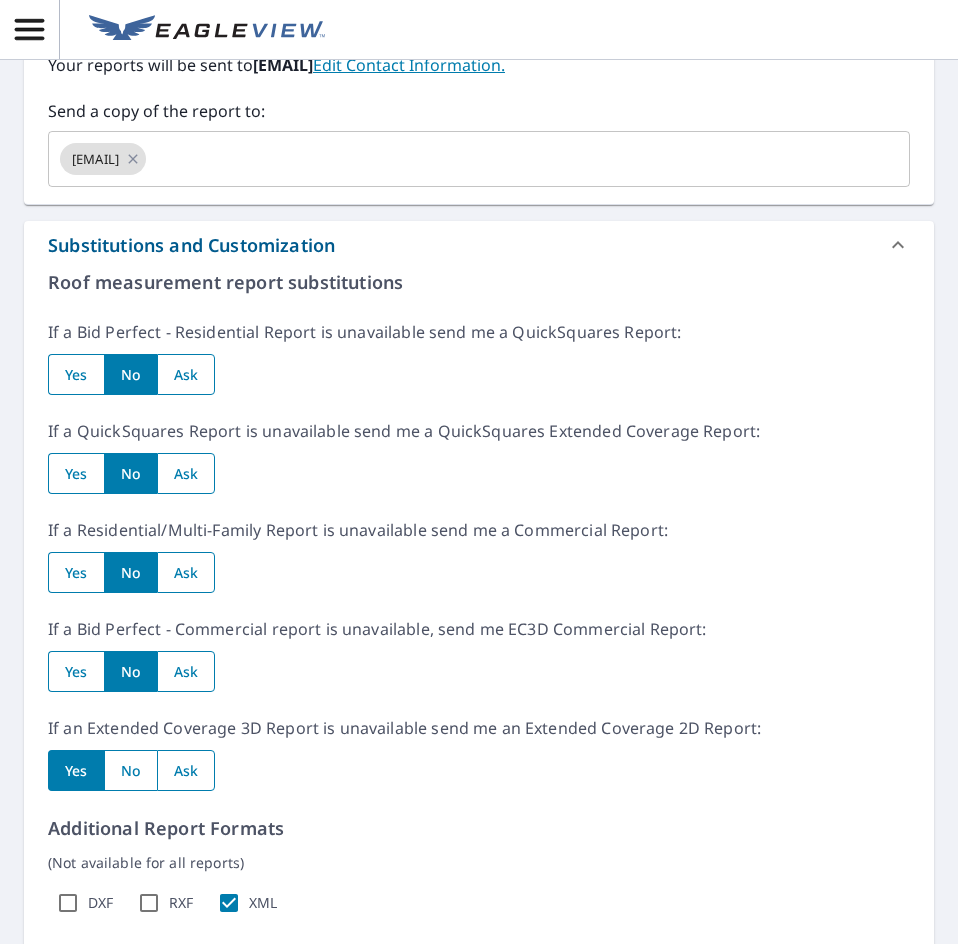 drag, startPoint x: 138, startPoint y: 773, endPoint x: 248, endPoint y: 739, distance: 115.134705 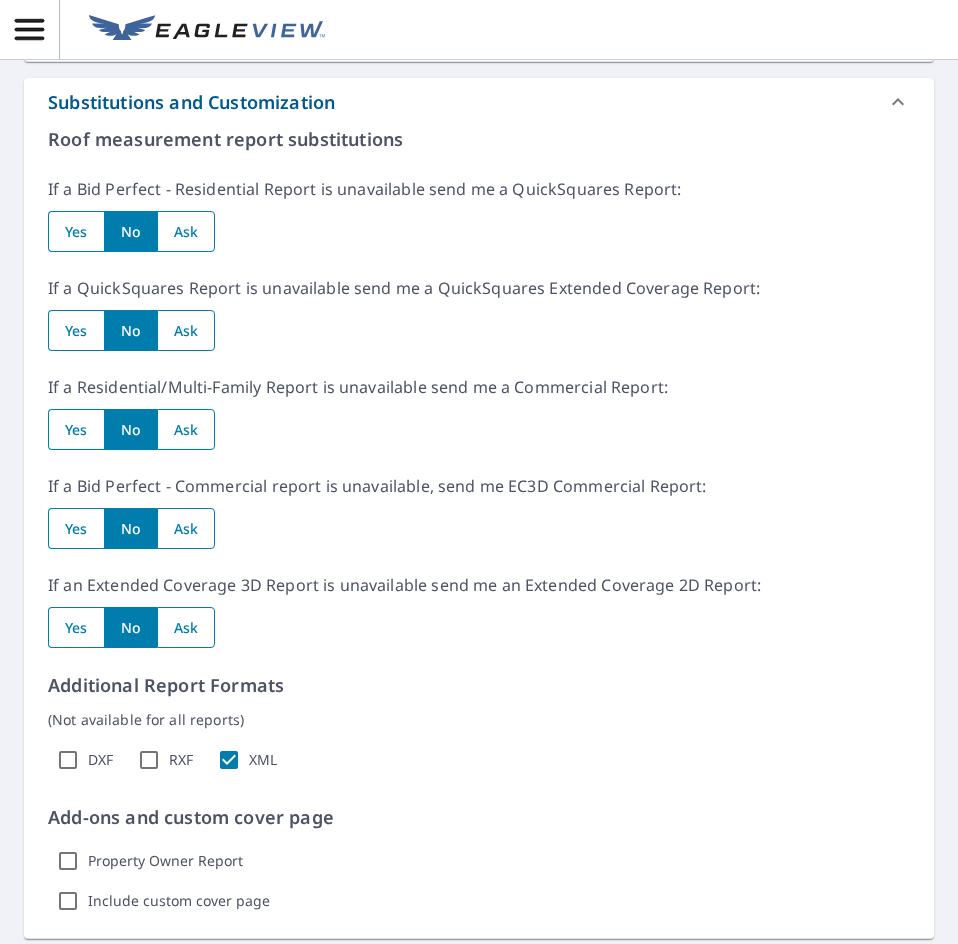 scroll, scrollTop: 1400, scrollLeft: 0, axis: vertical 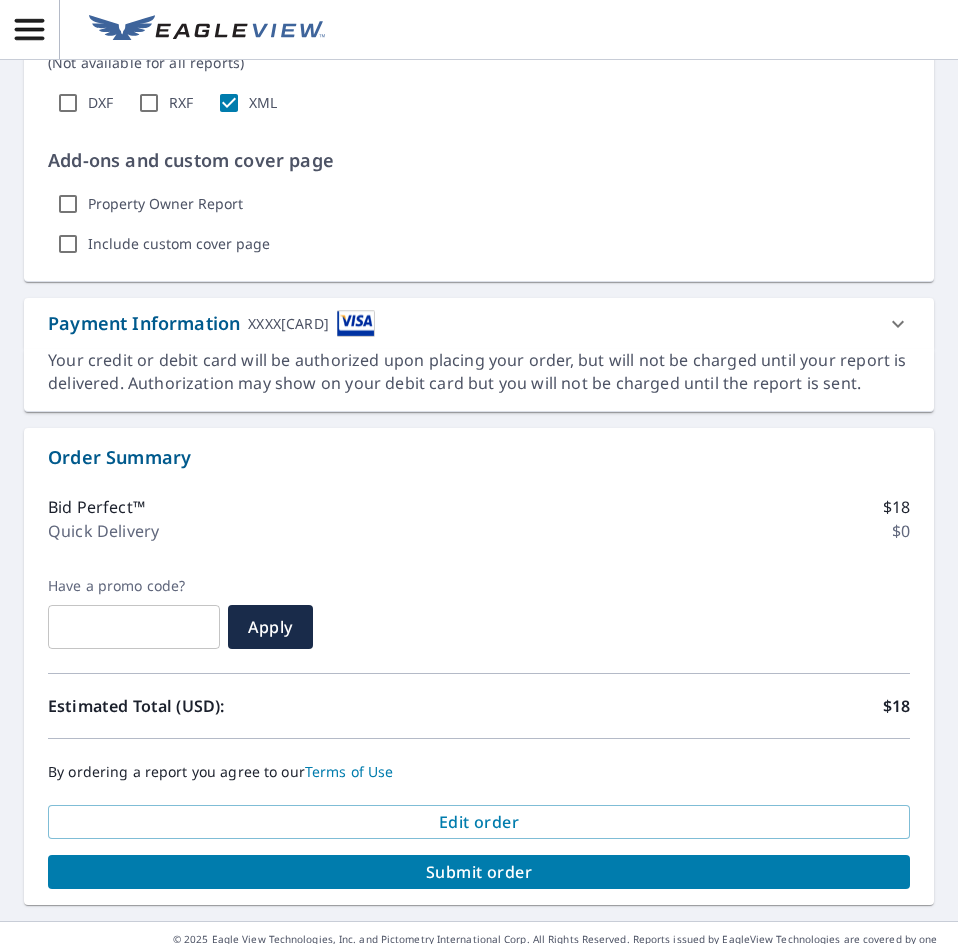 click on "Submit order" at bounding box center [479, 872] 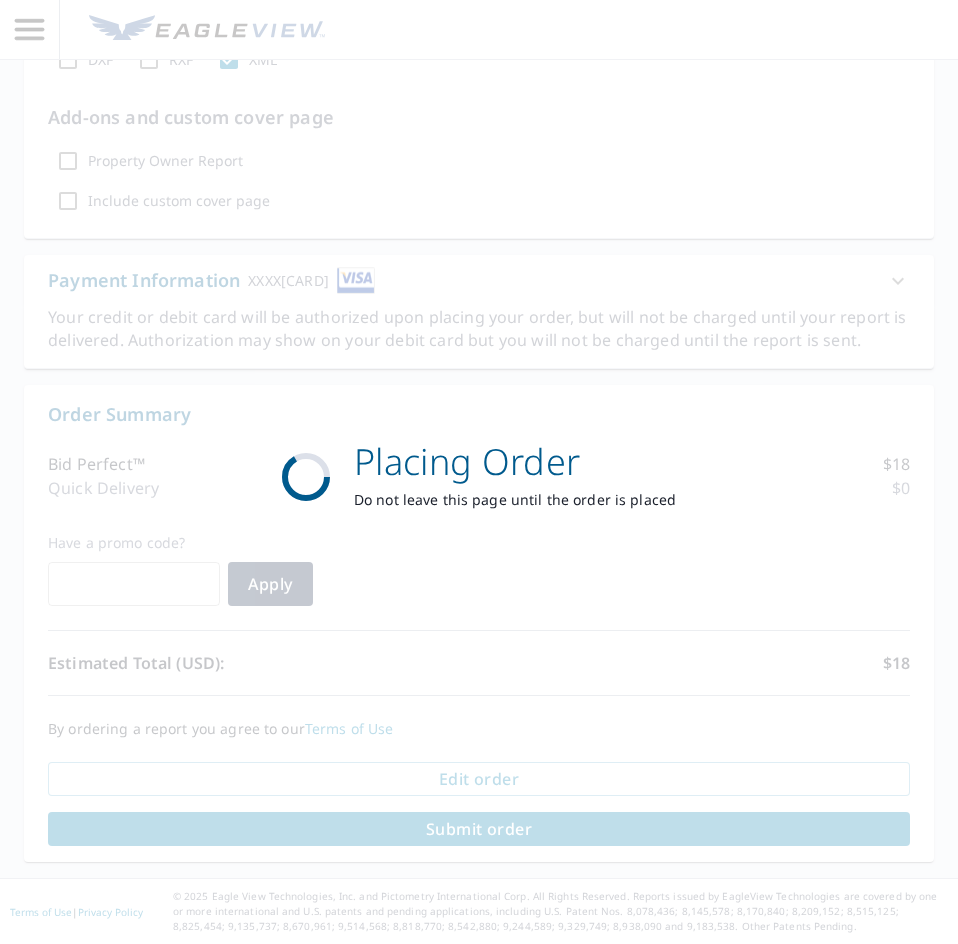 scroll, scrollTop: 1252, scrollLeft: 0, axis: vertical 